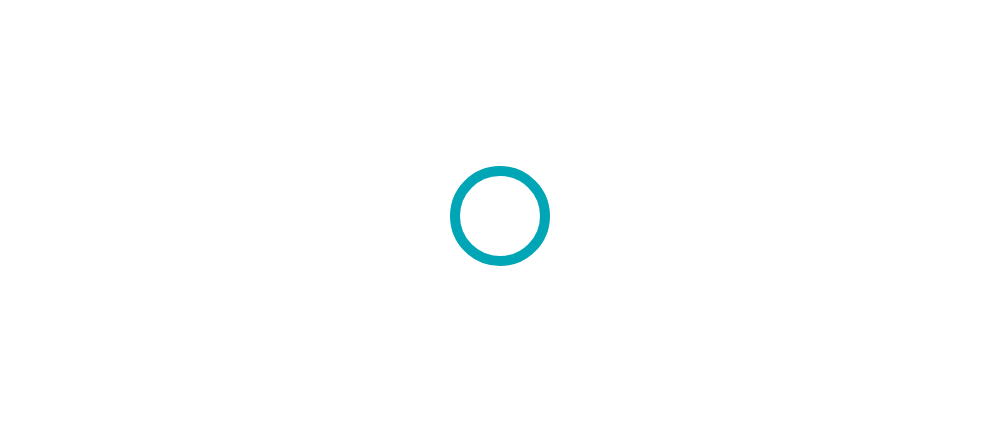 scroll, scrollTop: 0, scrollLeft: 0, axis: both 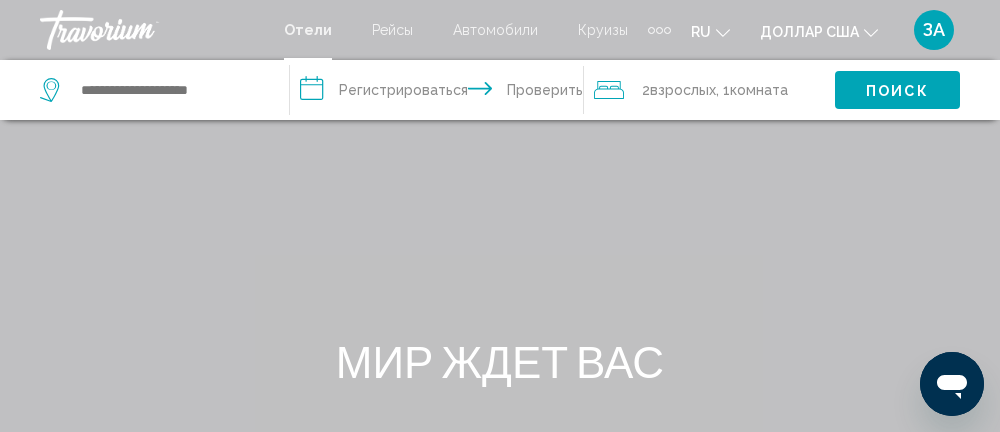 click 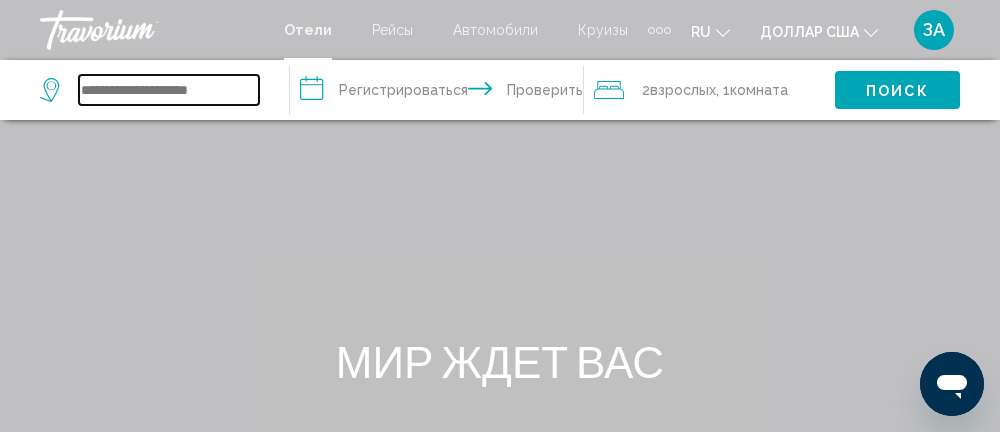 click at bounding box center (169, 90) 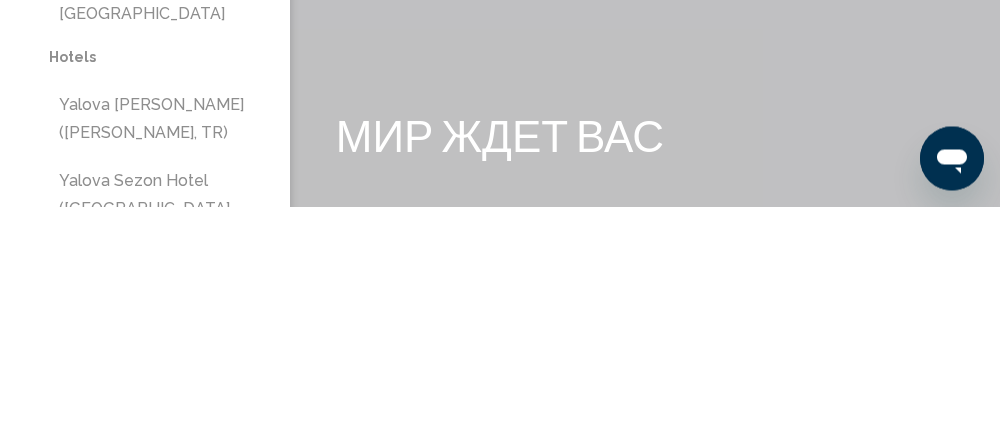 click on "Yalova [PERSON_NAME] ([PERSON_NAME], TR)" at bounding box center [159, 344] 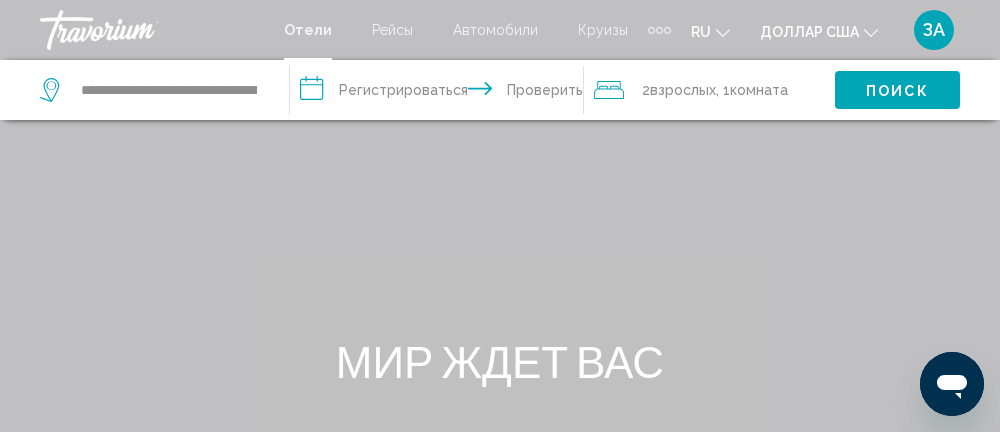 click on "**********" at bounding box center (441, 93) 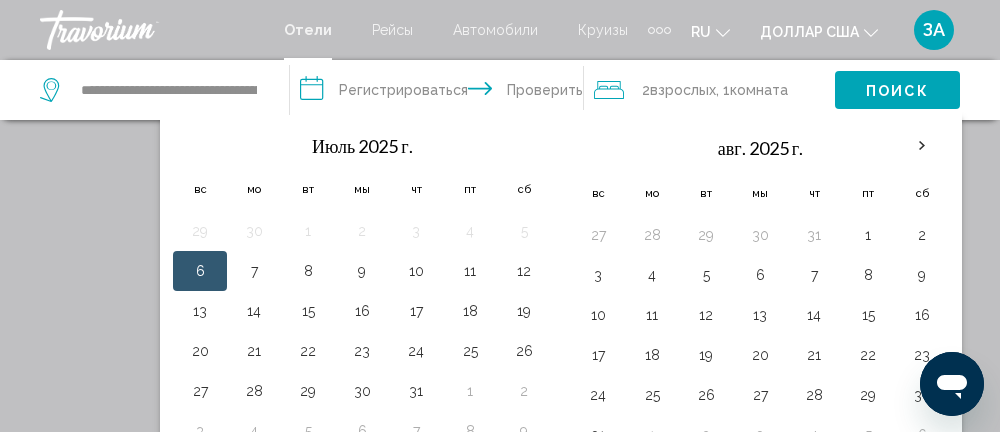 click on "11" at bounding box center (470, 271) 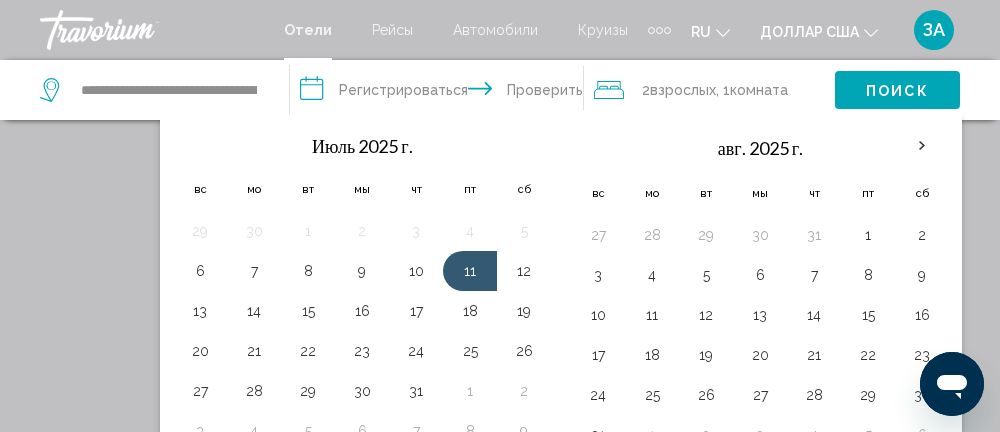 click on "12" at bounding box center (524, 271) 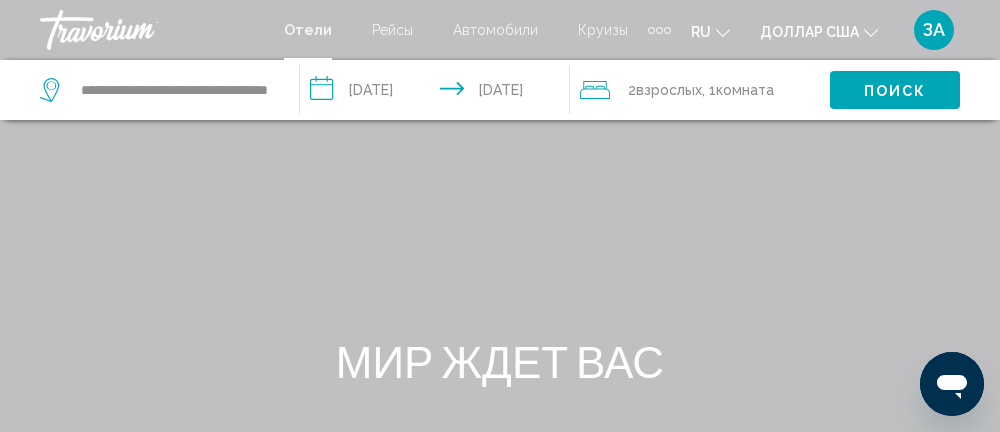 click on "Поиск" at bounding box center [895, 91] 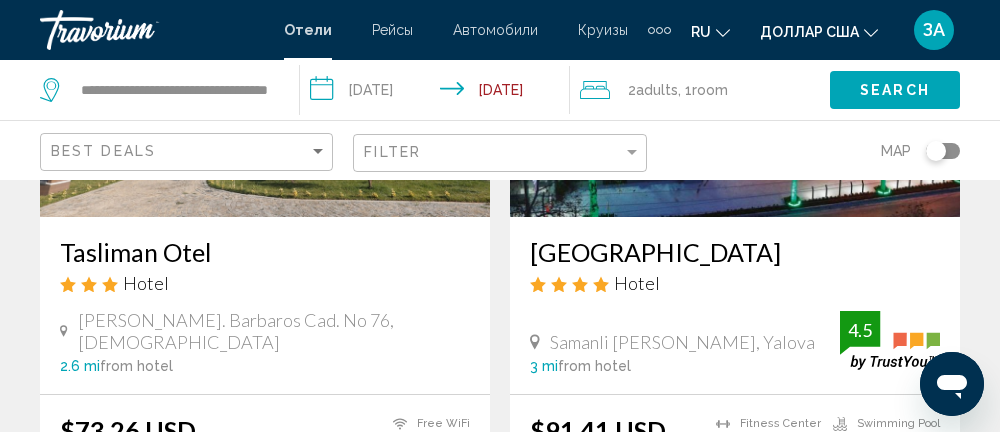 scroll, scrollTop: 1078, scrollLeft: 0, axis: vertical 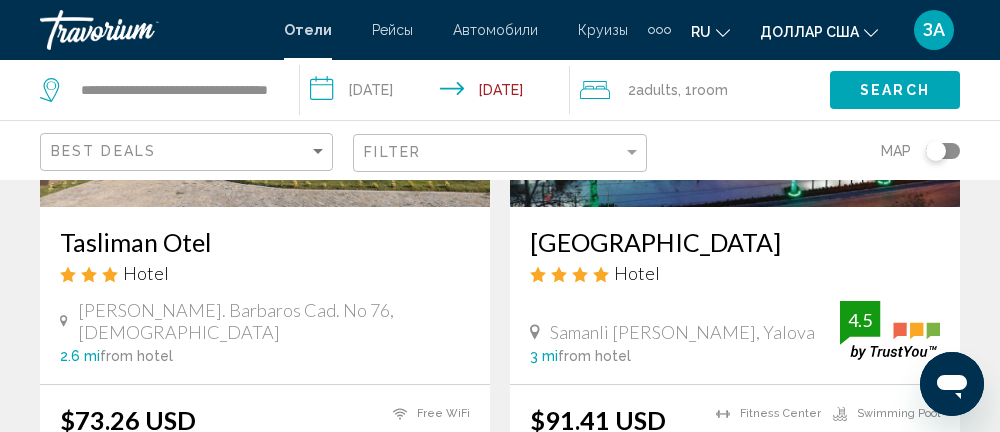 click on "$73.26 USD" at bounding box center [128, 420] 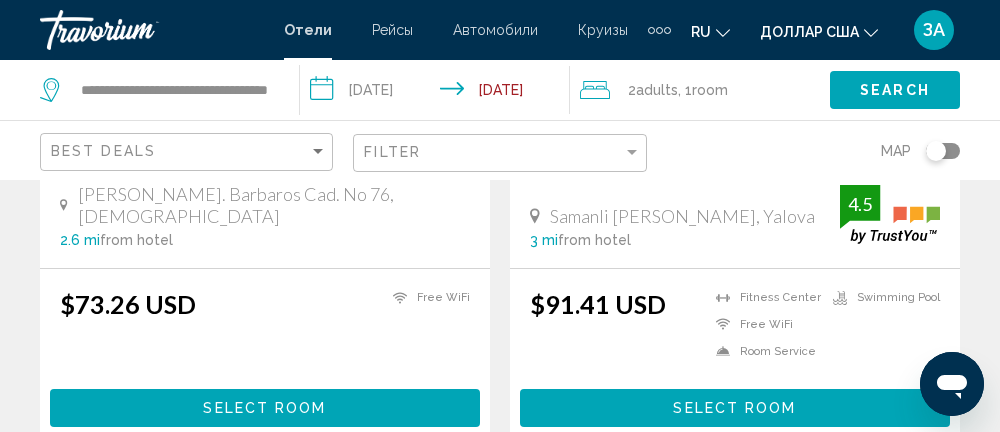 scroll, scrollTop: 1199, scrollLeft: 0, axis: vertical 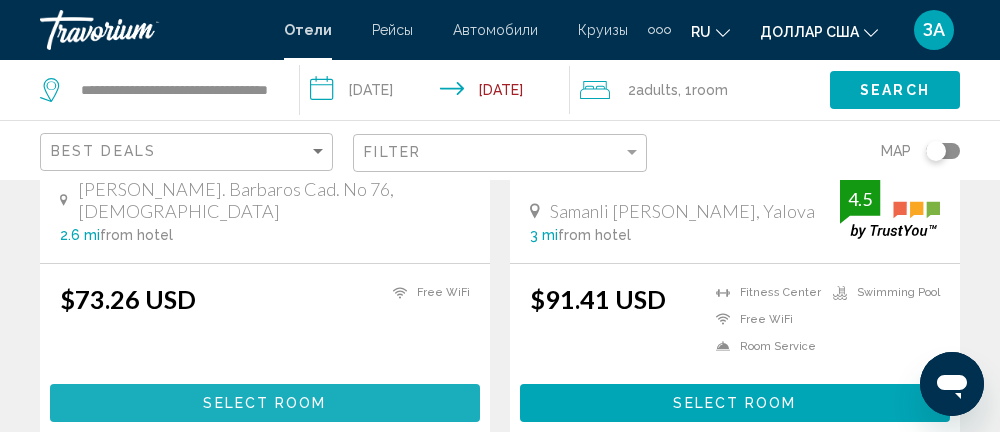 click on "Select Room" at bounding box center [264, 404] 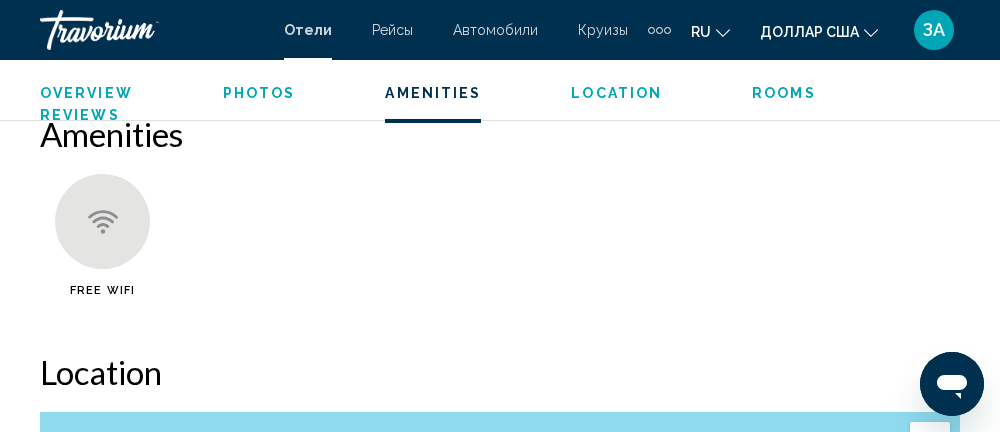 scroll, scrollTop: 2209, scrollLeft: 0, axis: vertical 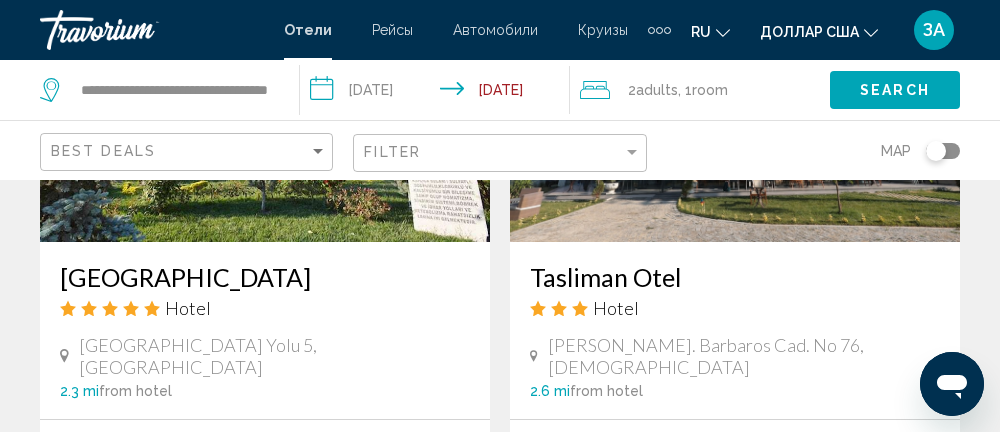 click at bounding box center (265, 82) 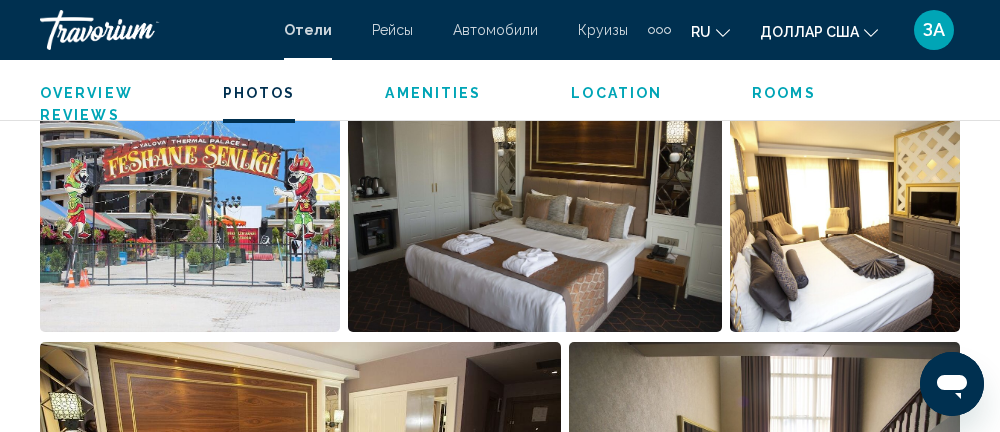 scroll, scrollTop: 1390, scrollLeft: 0, axis: vertical 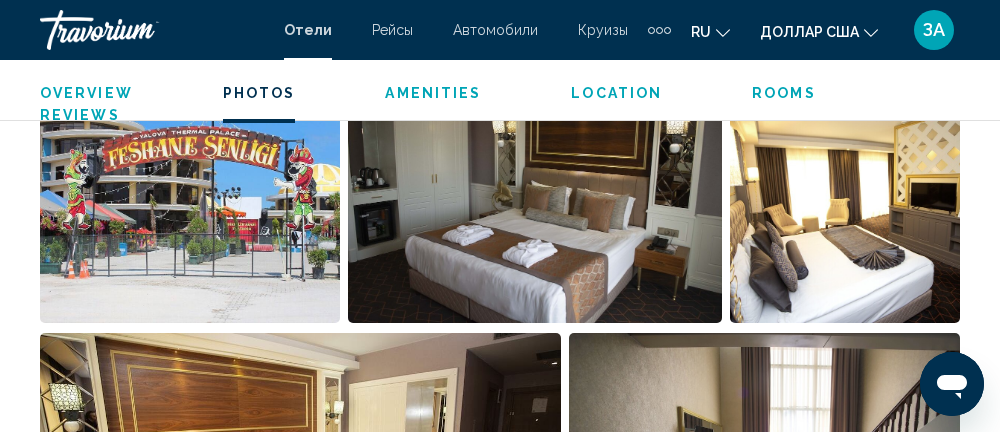 click at bounding box center (535, 199) 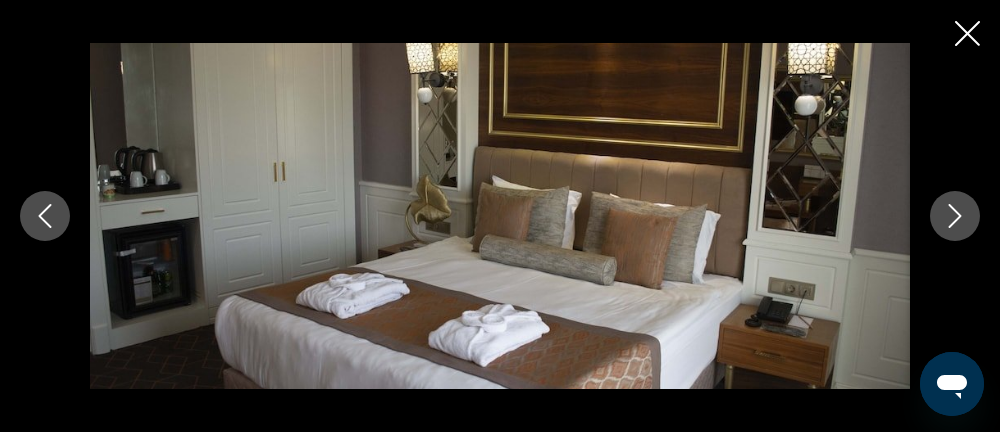 click 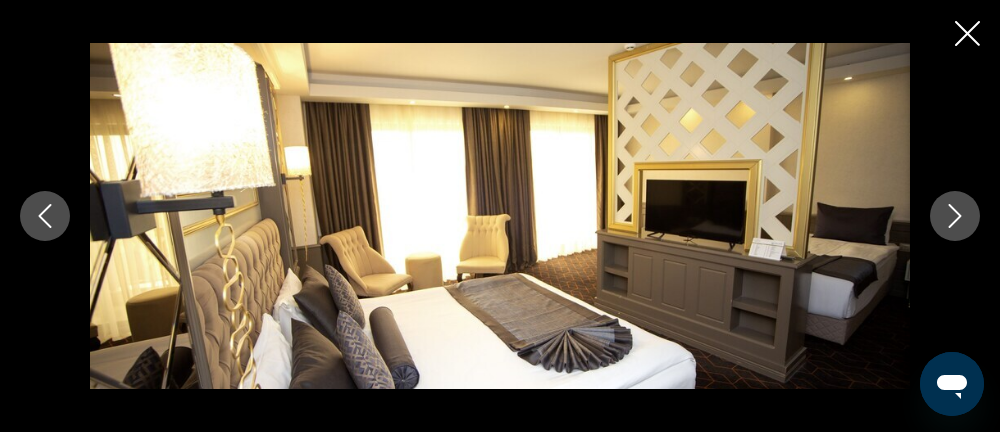 click 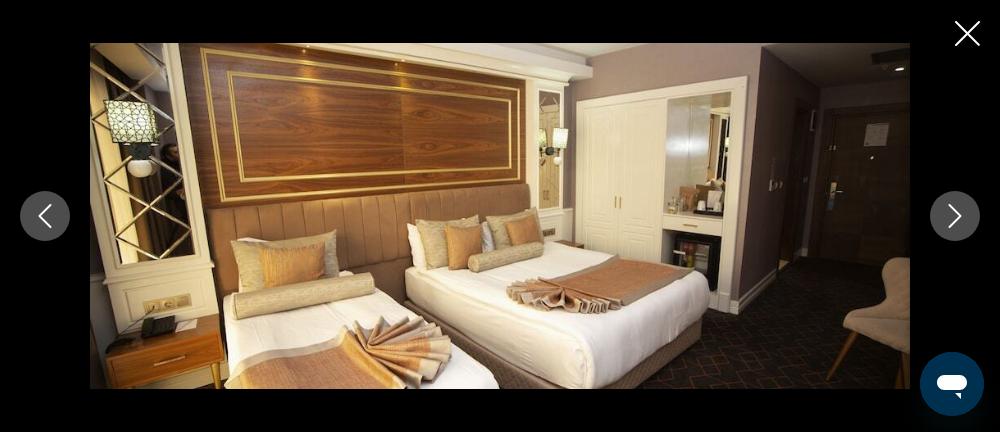 click 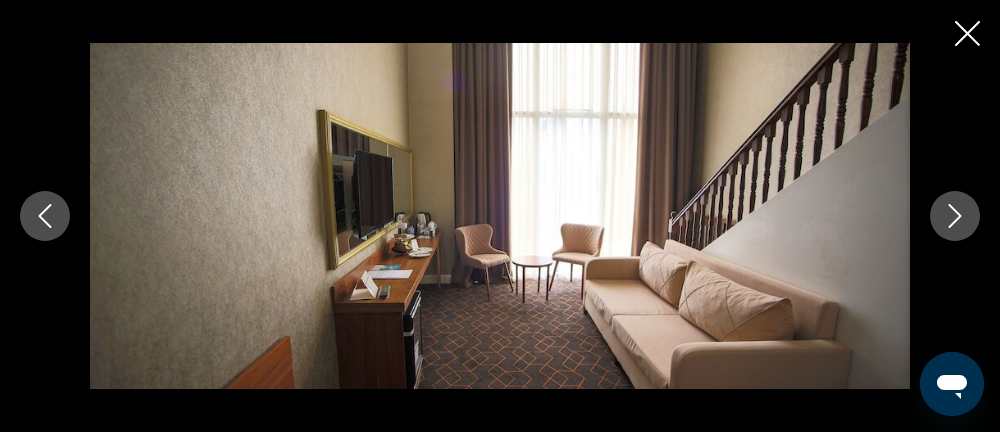 click at bounding box center [955, 216] 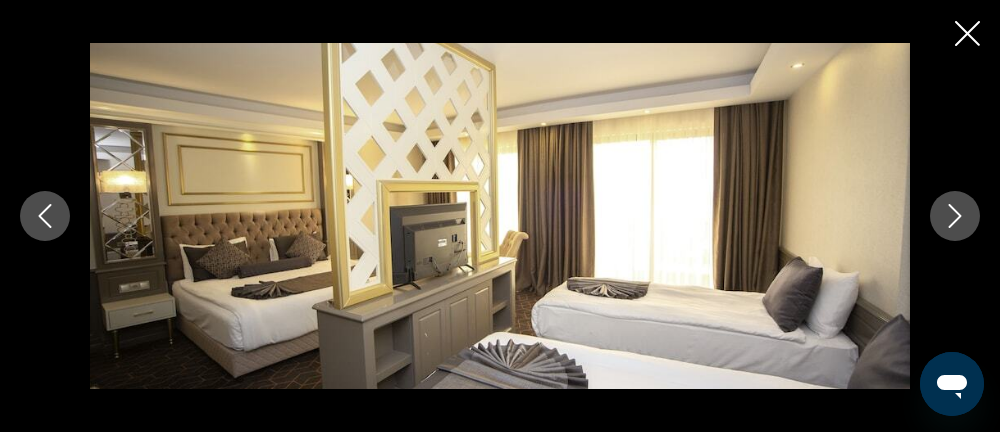 click at bounding box center (955, 216) 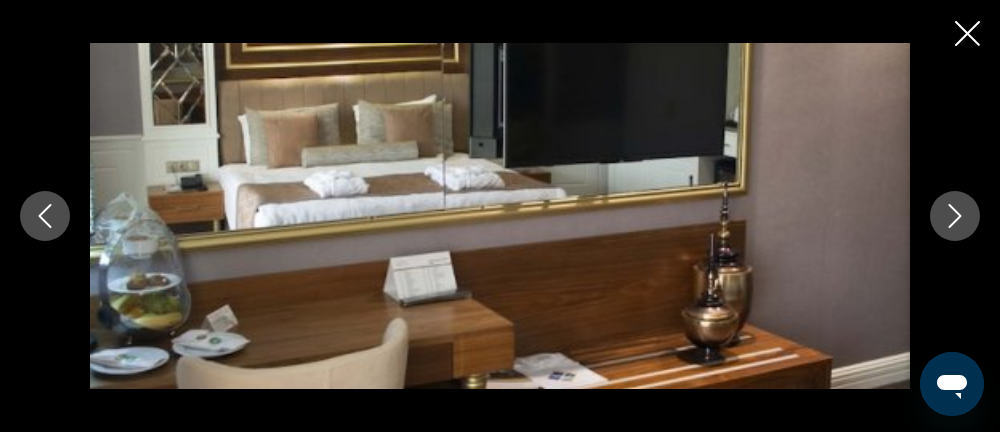 click at bounding box center (955, 216) 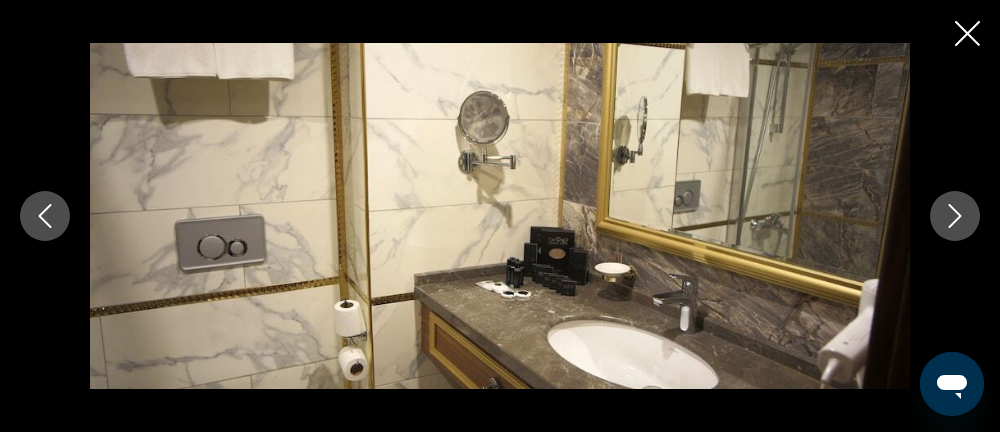 click at bounding box center [955, 216] 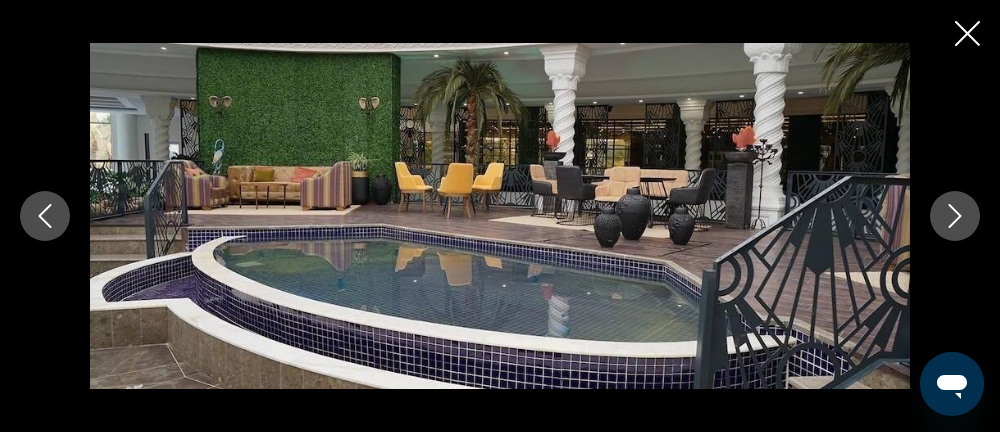 click at bounding box center [45, 216] 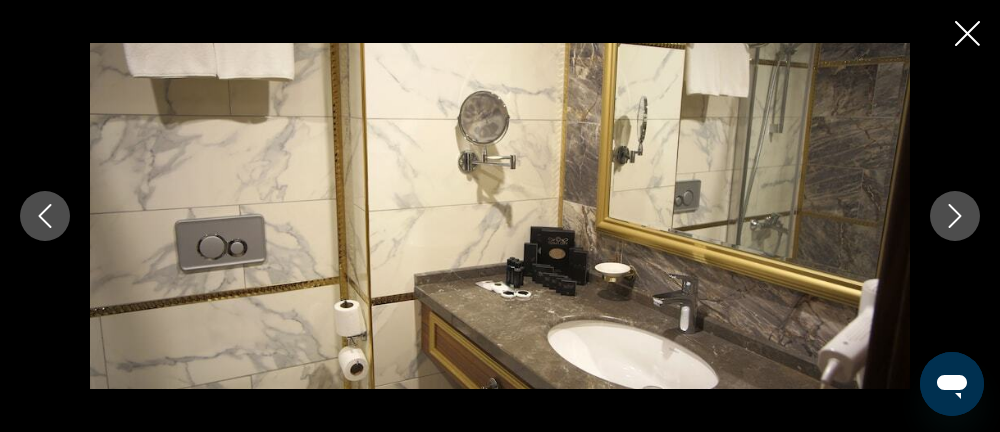 click 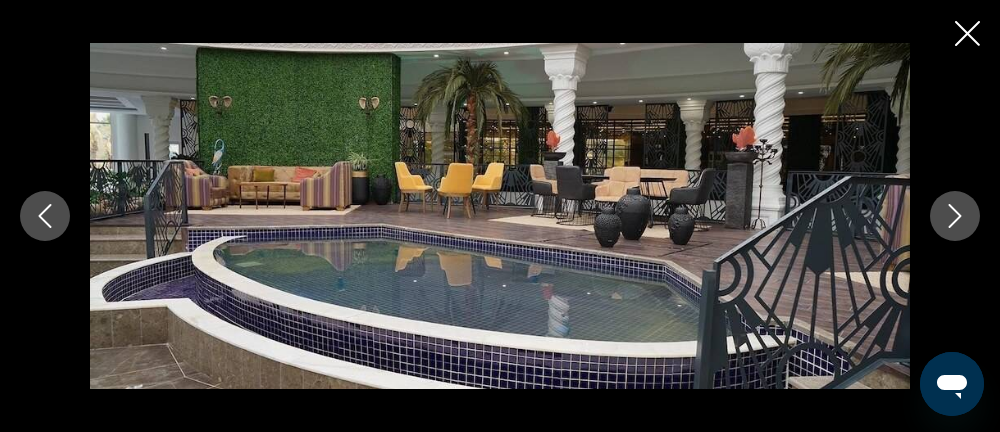 click at bounding box center [955, 216] 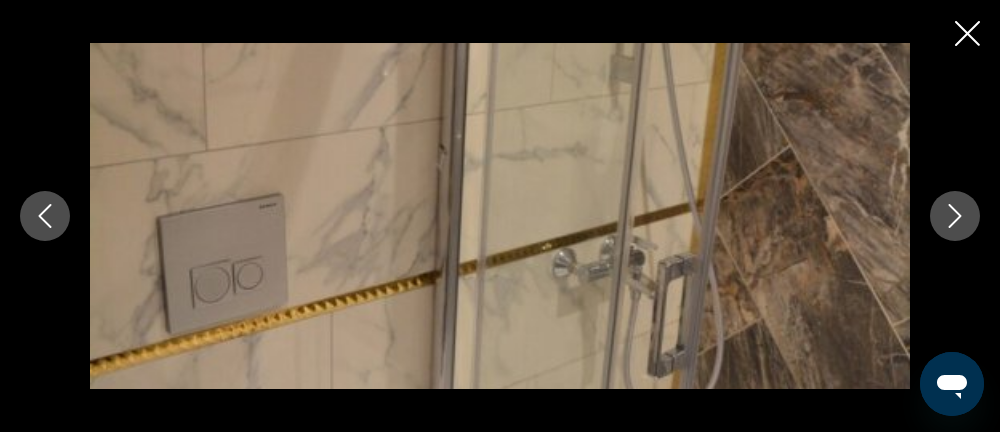 click 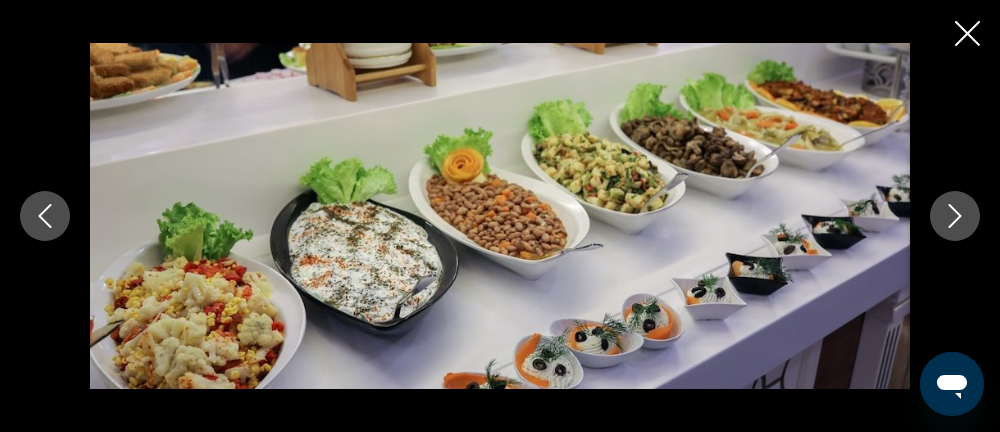 click 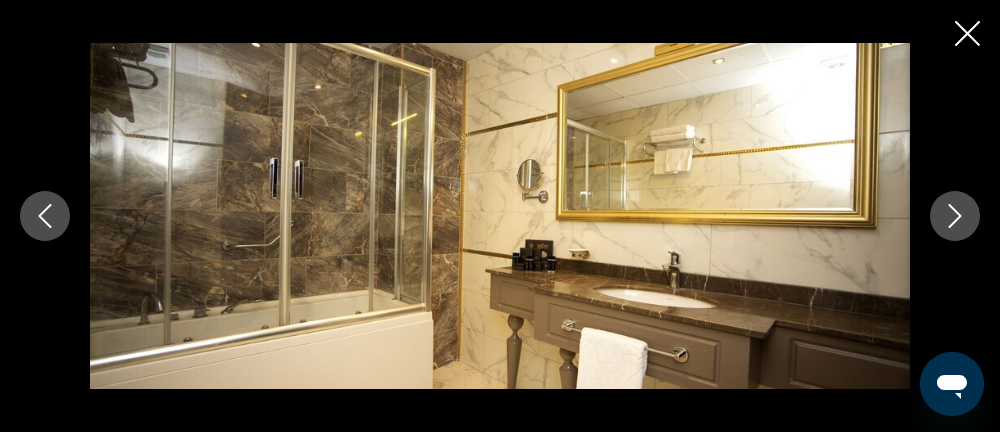 click at bounding box center (955, 216) 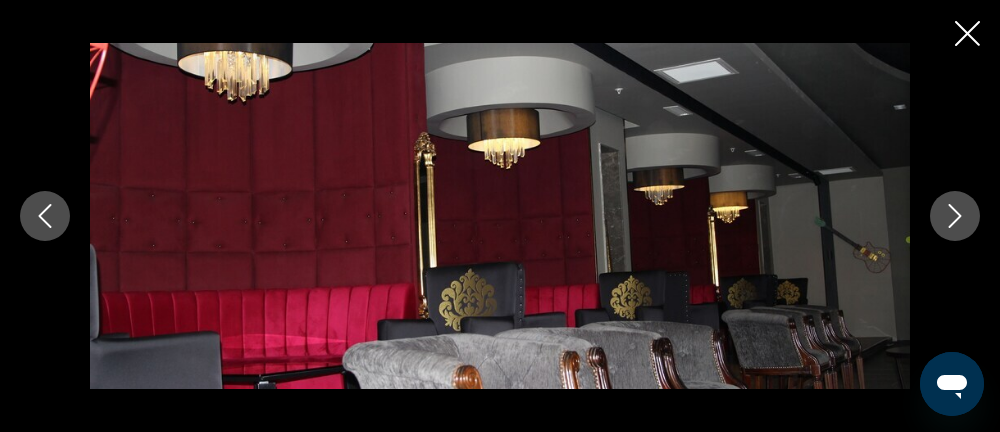 click at bounding box center (955, 216) 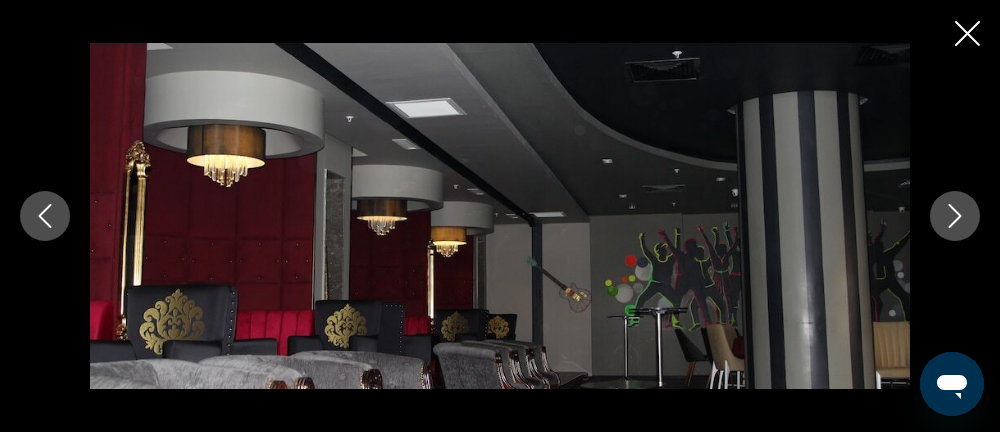 click at bounding box center [955, 216] 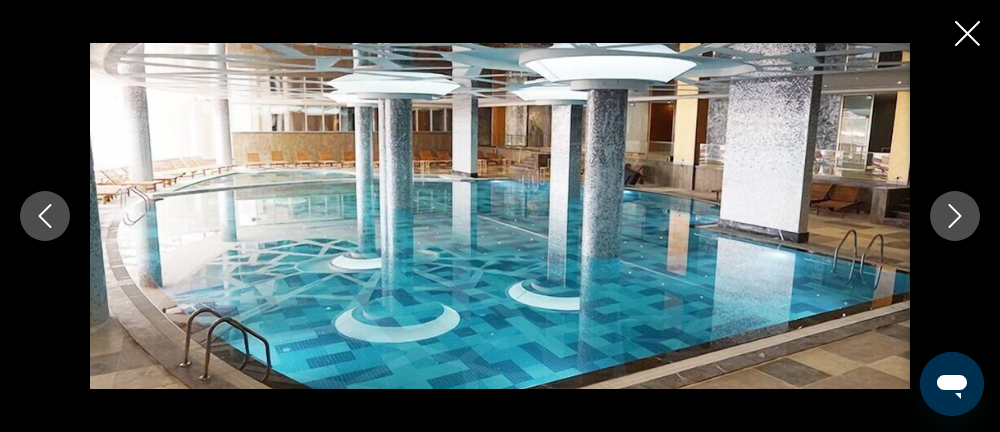 click 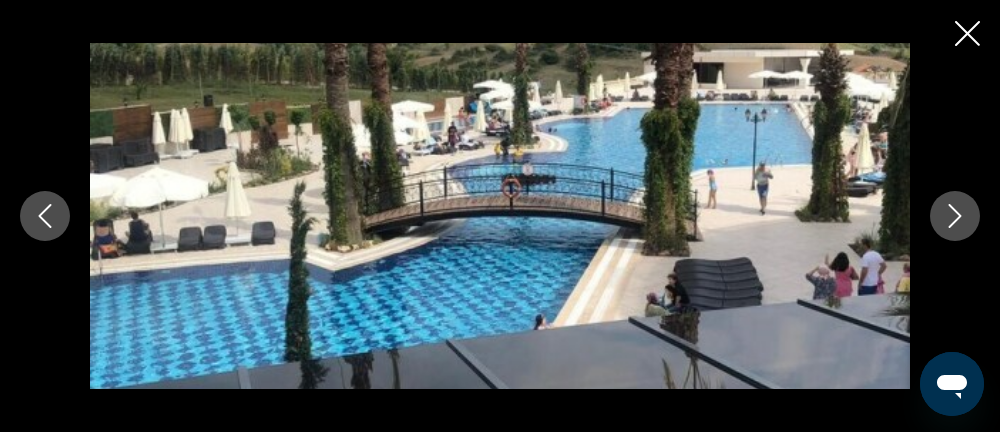 click at bounding box center (955, 216) 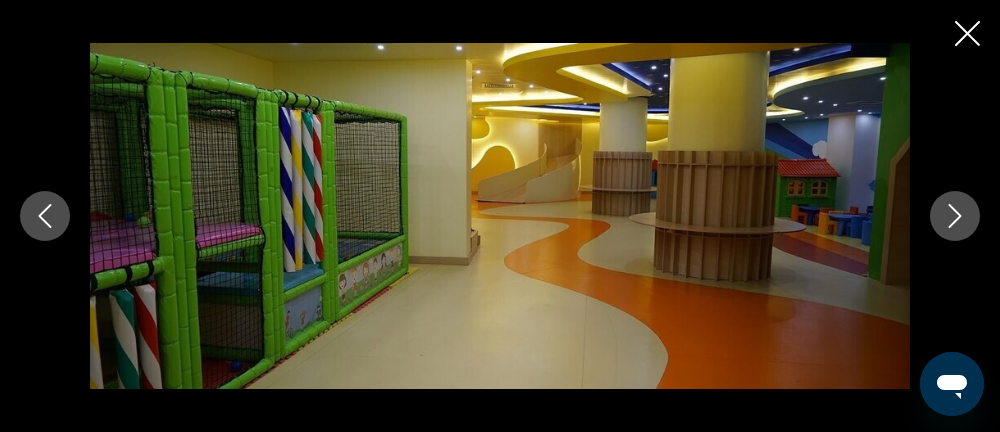 click at bounding box center [955, 216] 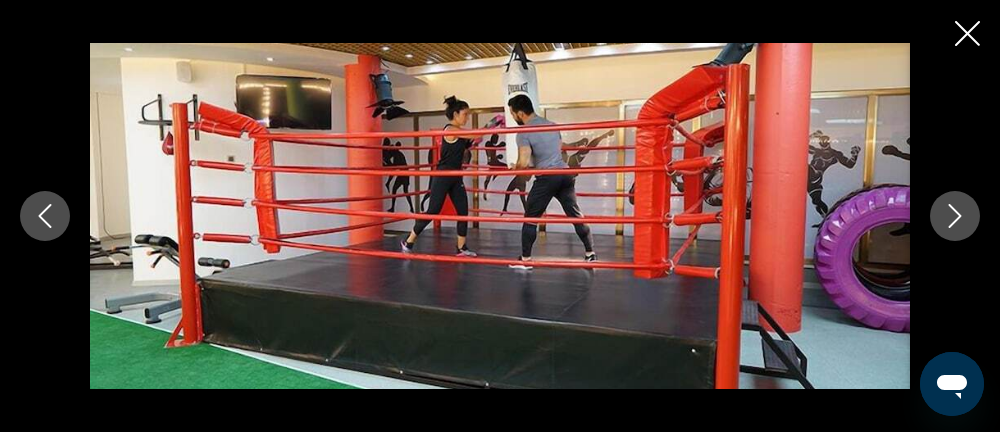 click at bounding box center (955, 216) 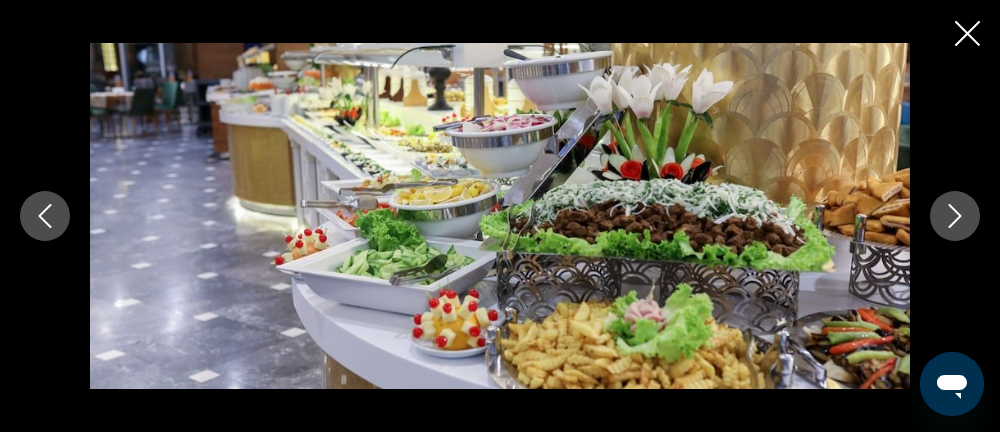 click at bounding box center [955, 216] 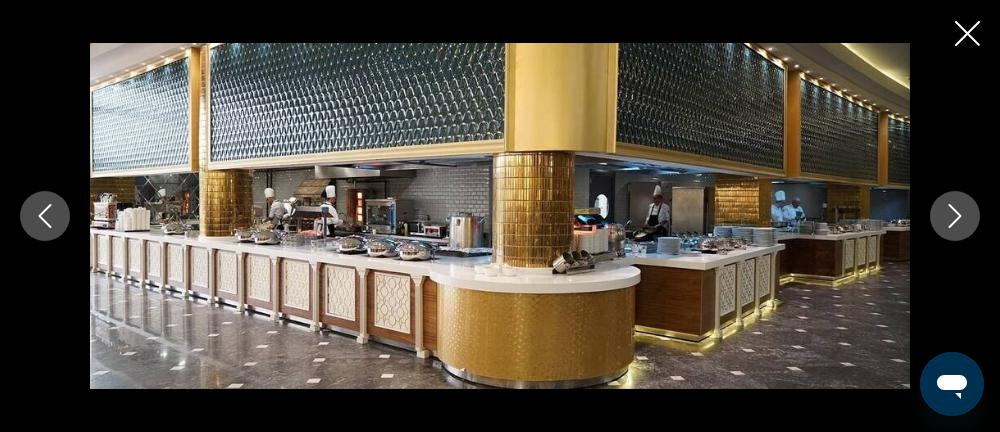 click at bounding box center [500, 216] 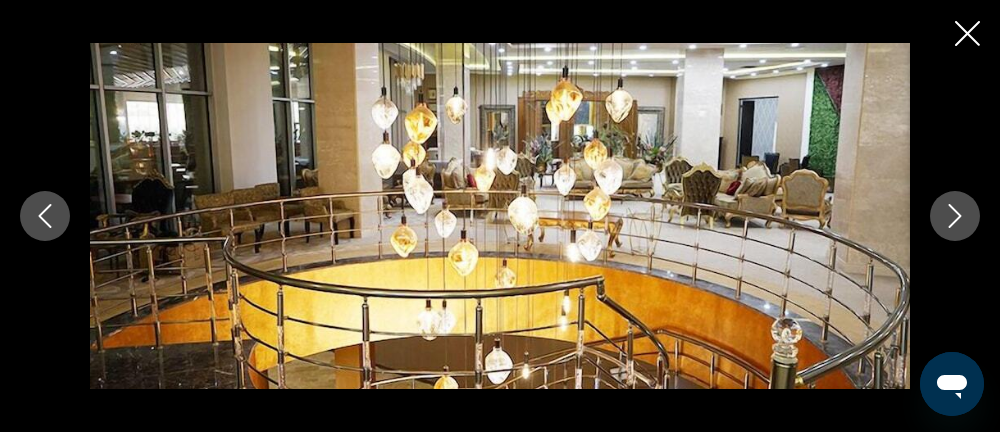 click at bounding box center [955, 216] 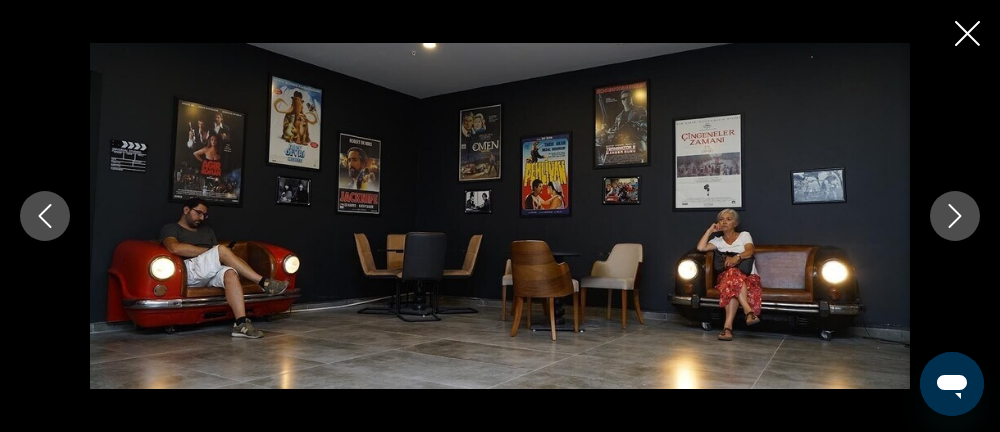 click 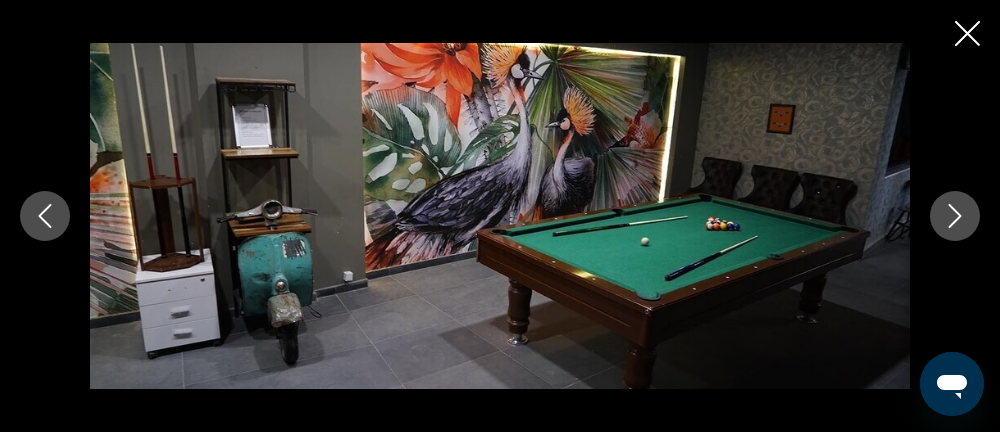 click at bounding box center (955, 216) 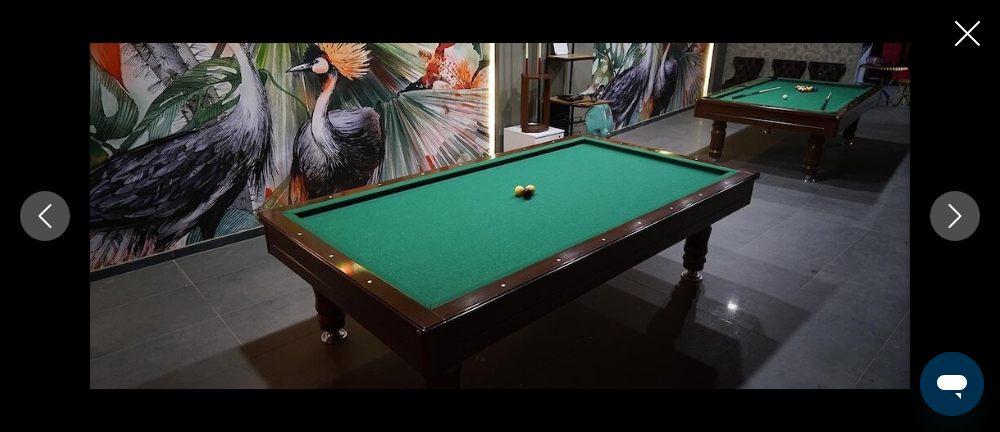 click at bounding box center [955, 216] 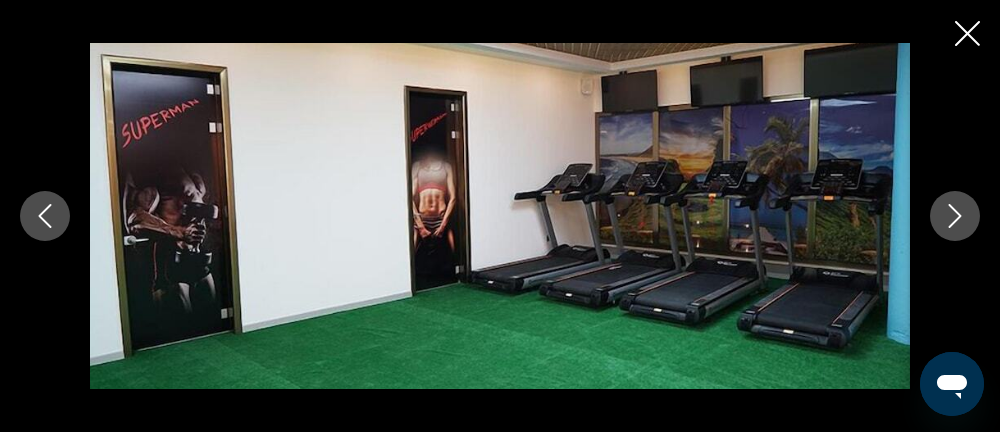 click at bounding box center (955, 216) 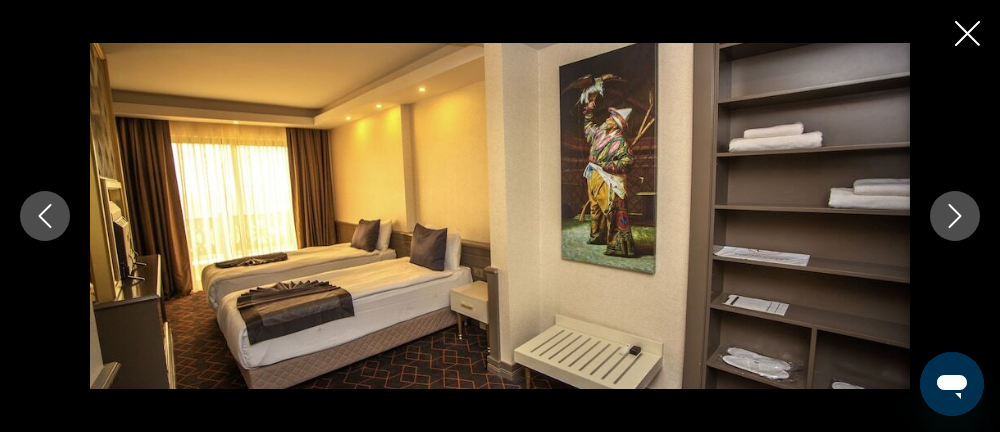click at bounding box center [955, 216] 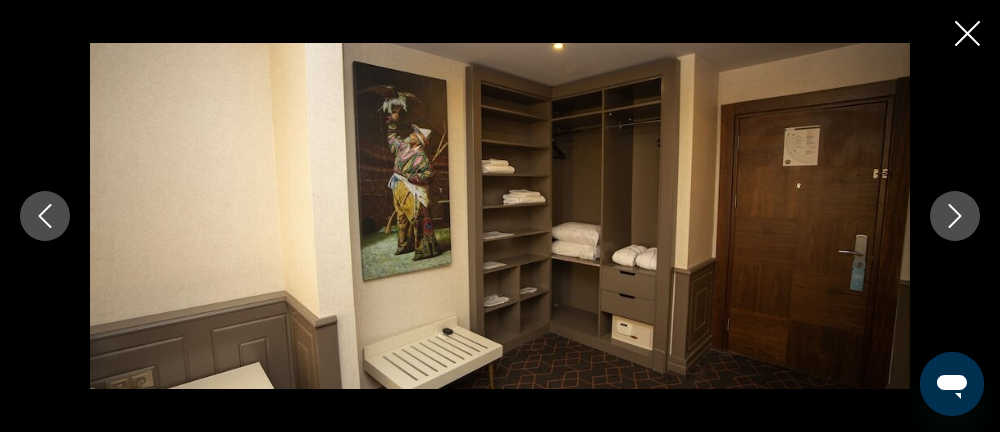 click 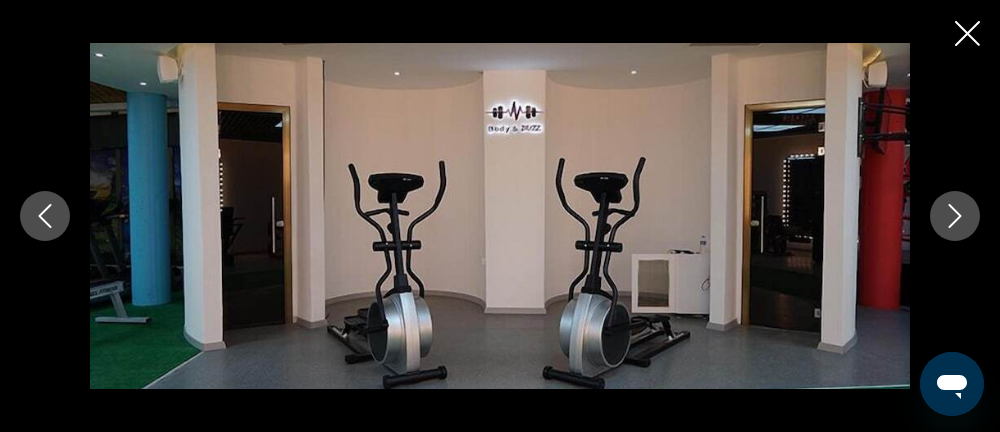 click 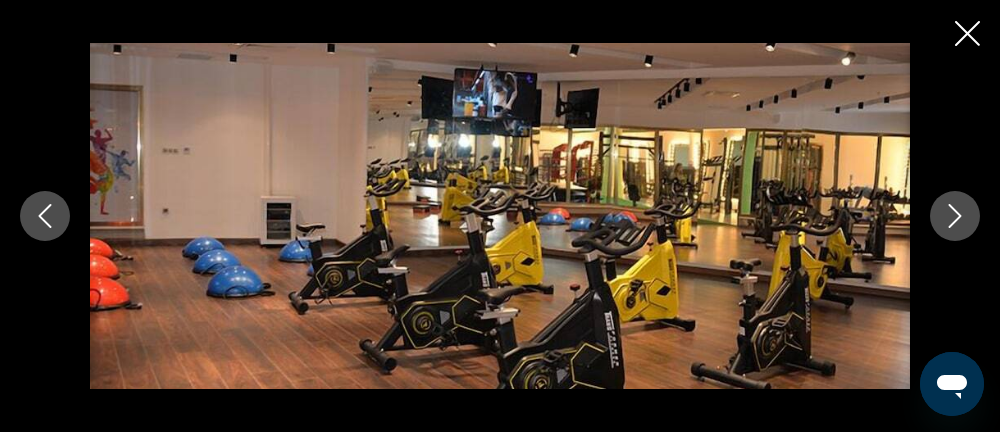 click at bounding box center (955, 216) 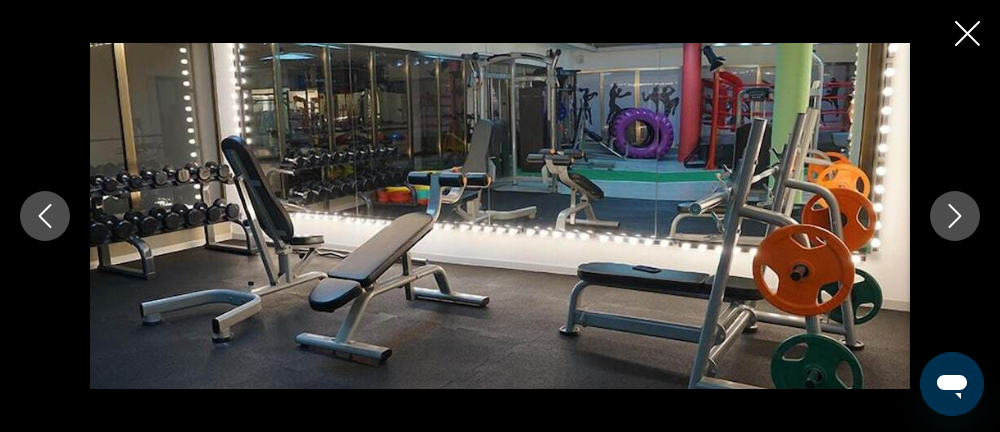 click at bounding box center [955, 216] 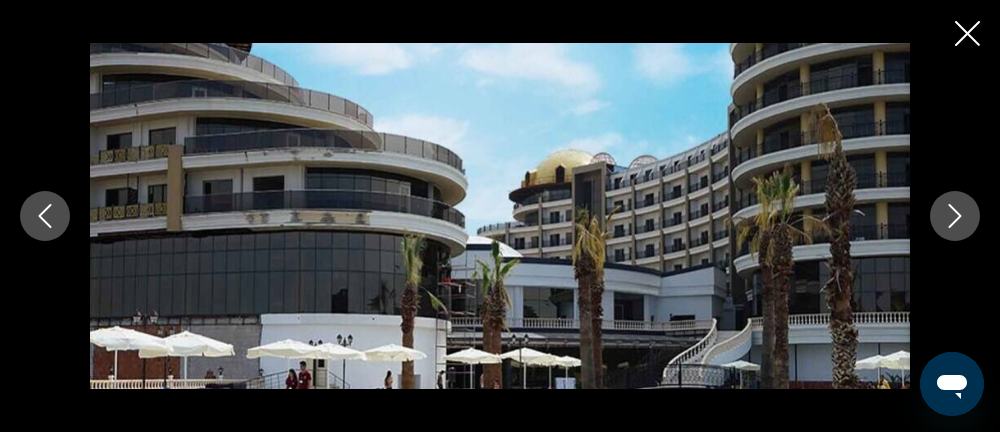 click at bounding box center [955, 216] 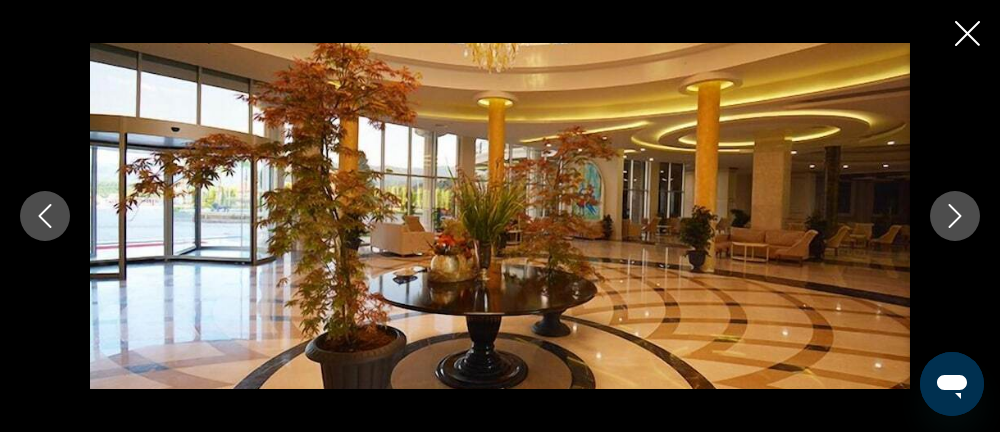 click at bounding box center (955, 216) 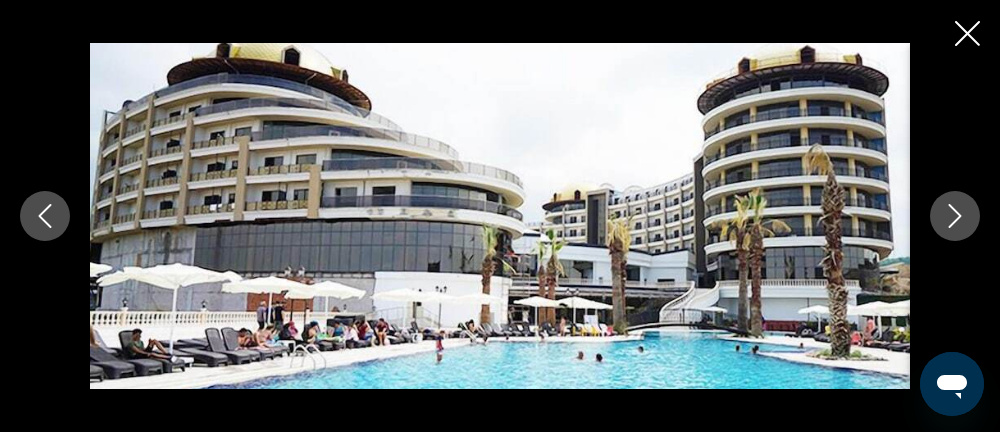 click at bounding box center (955, 216) 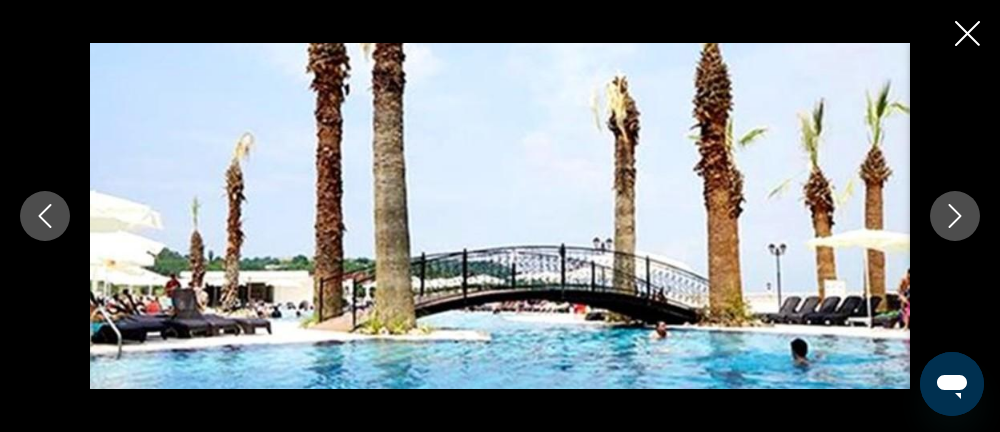 click at bounding box center [955, 216] 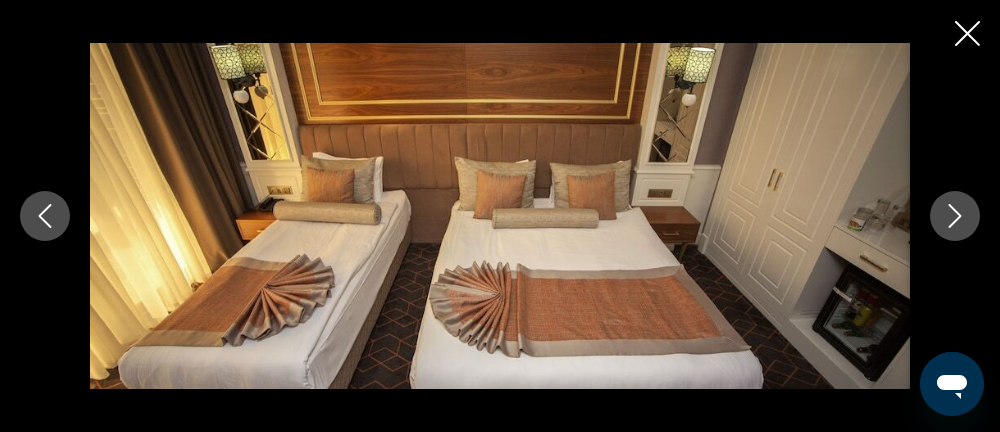 click at bounding box center (500, 216) 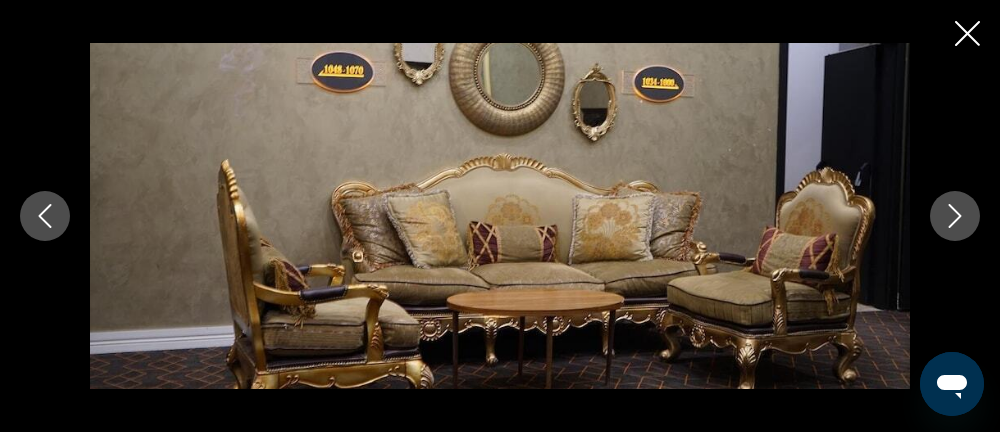 click at bounding box center (500, 216) 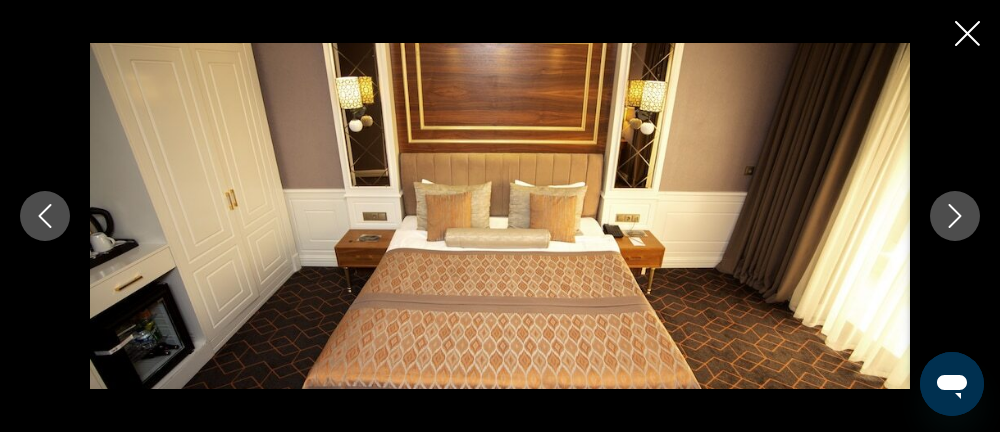 click at bounding box center [500, 216] 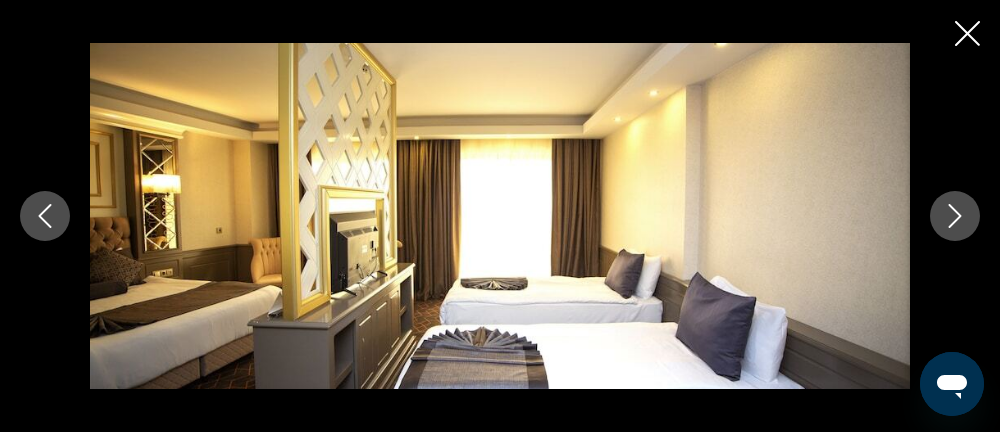 click 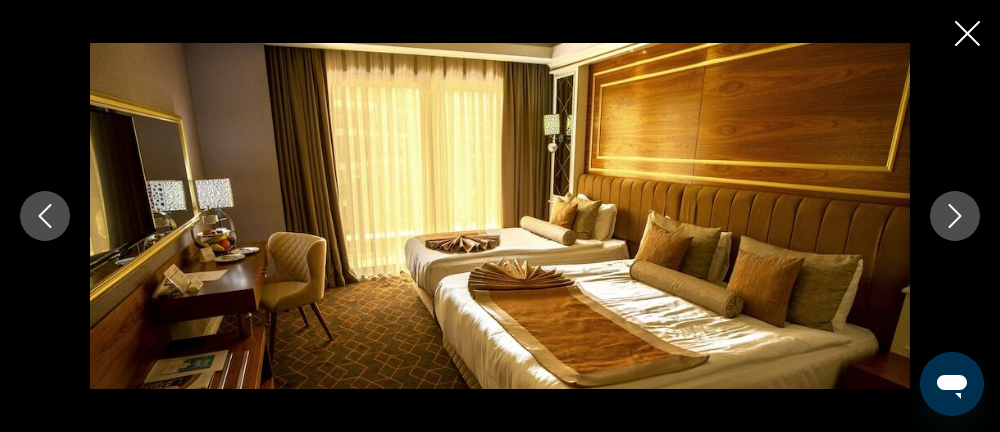 click at bounding box center [955, 216] 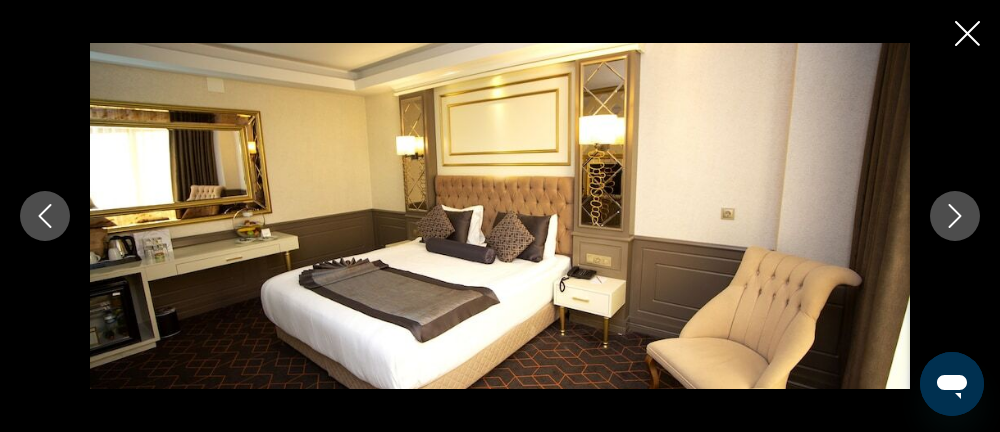 click at bounding box center [955, 216] 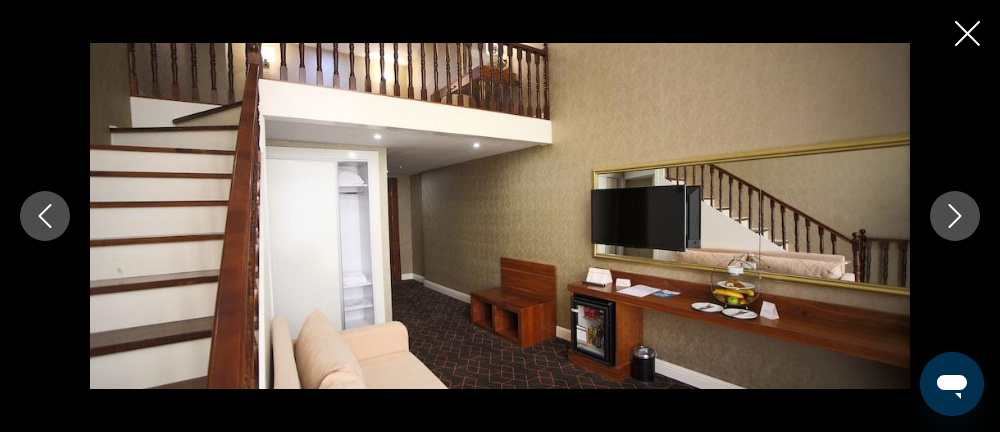 click 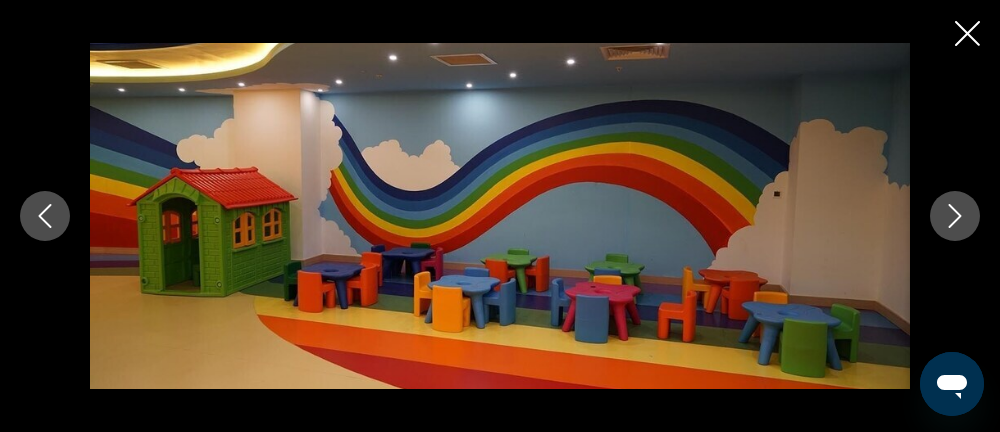 click 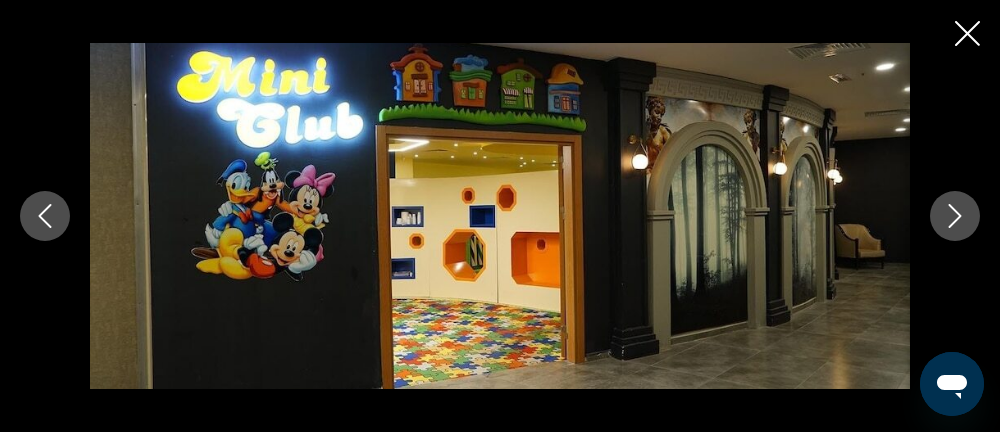 click 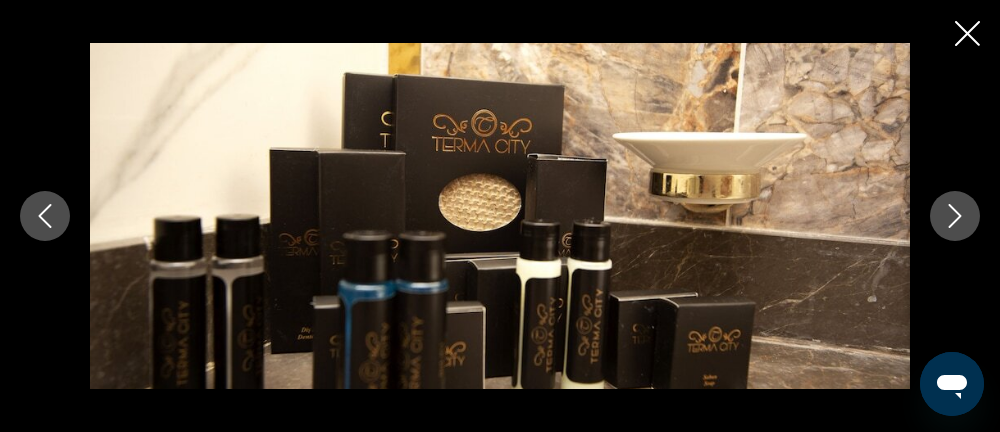 click 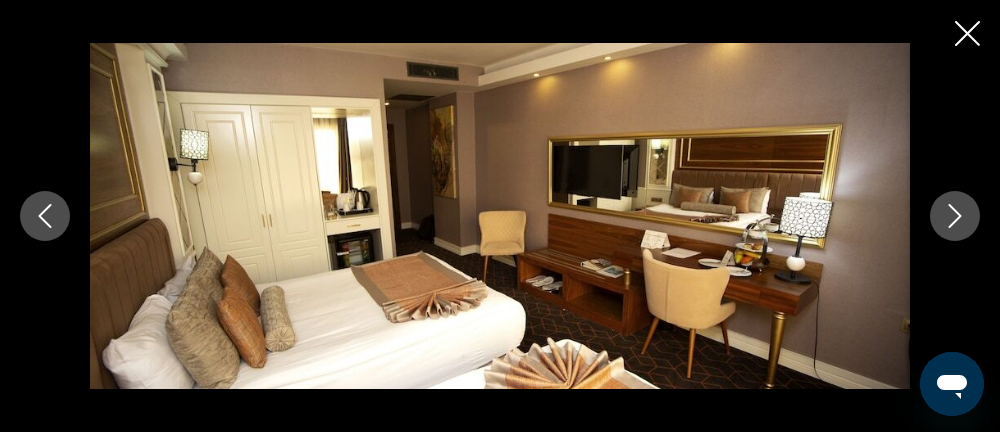 click at bounding box center (45, 216) 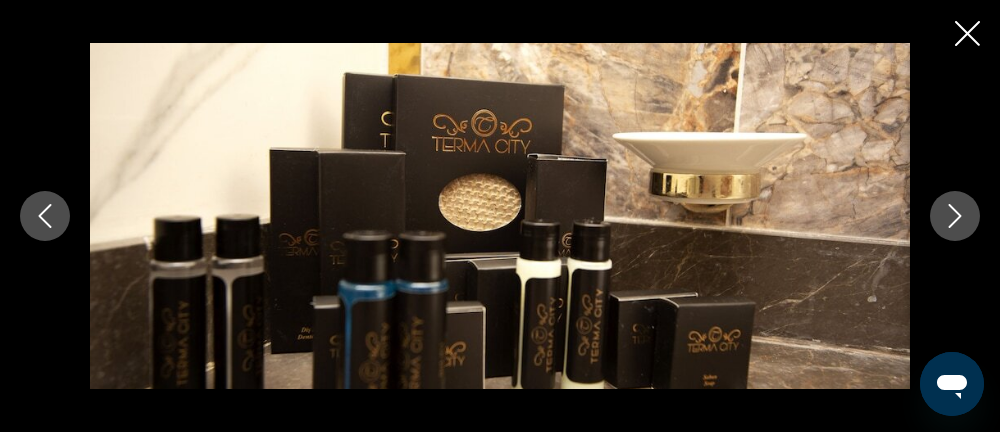 click 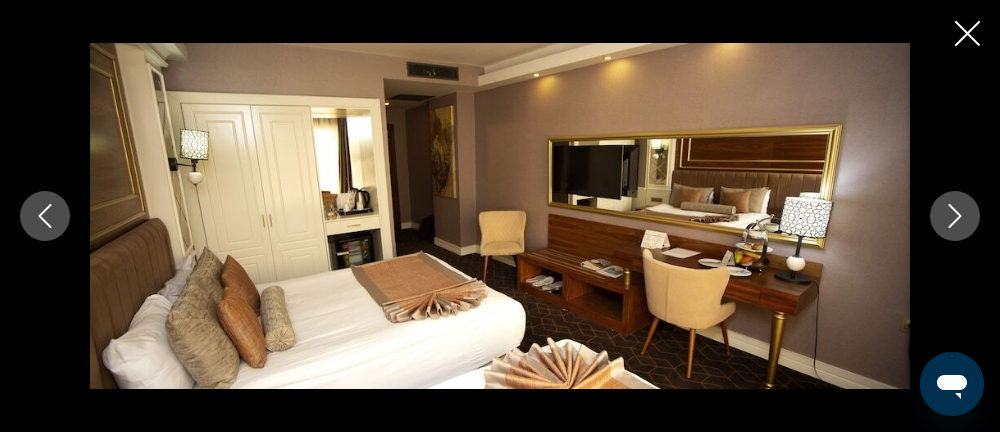 click 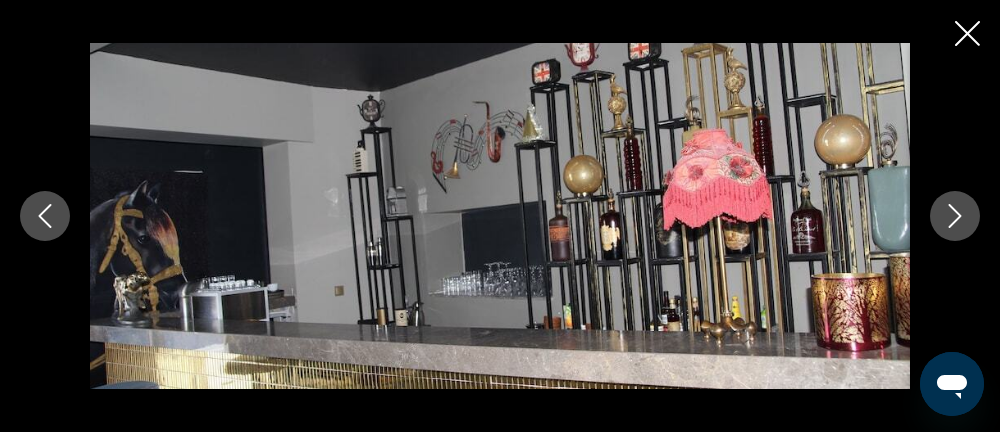 click 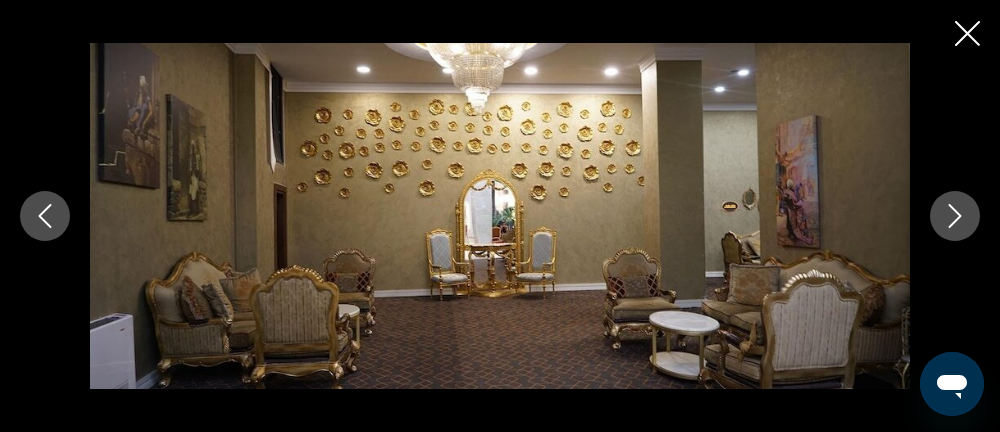 click 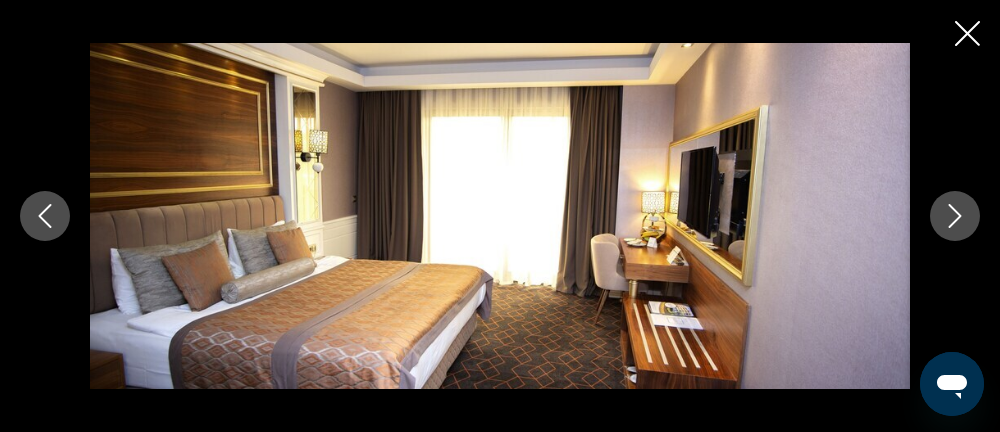 click 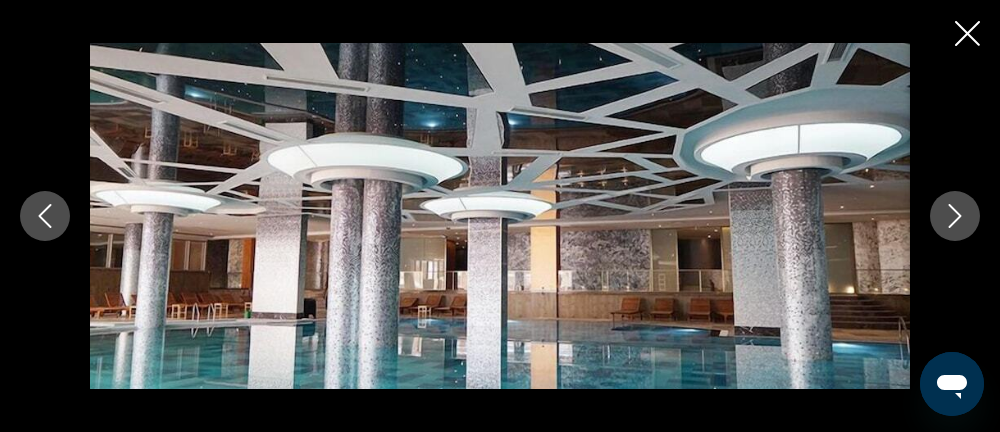 click 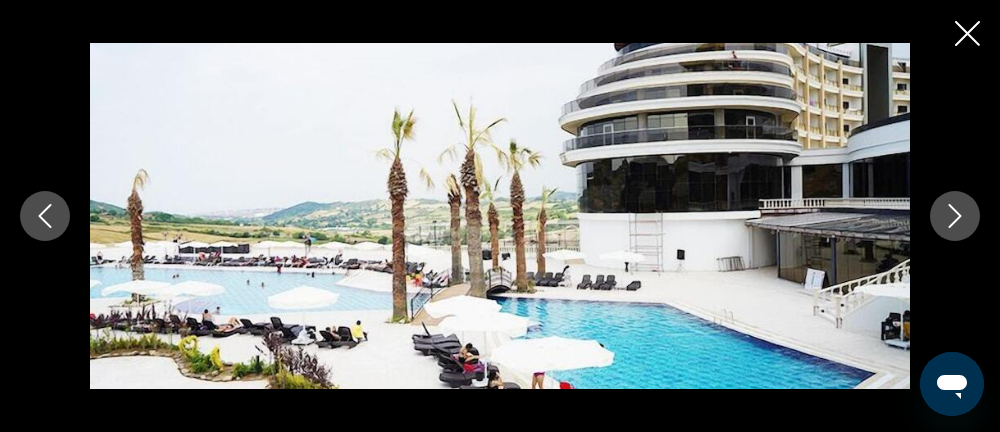 click 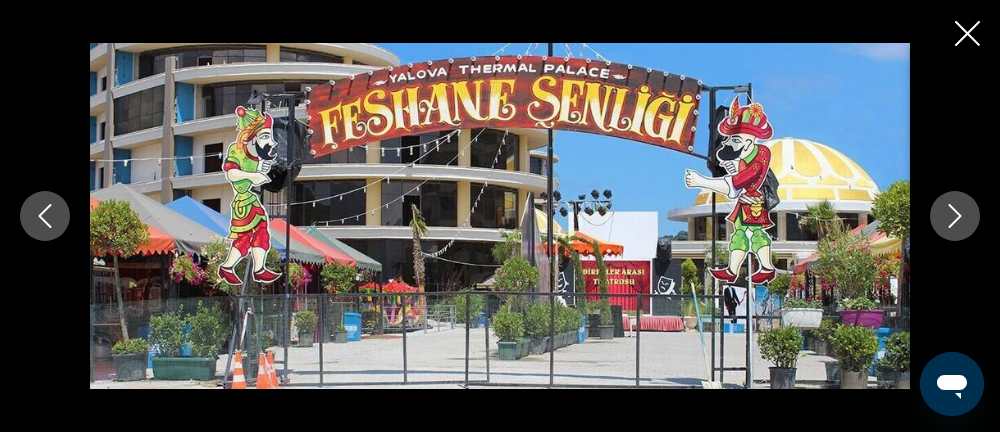 click at bounding box center [45, 216] 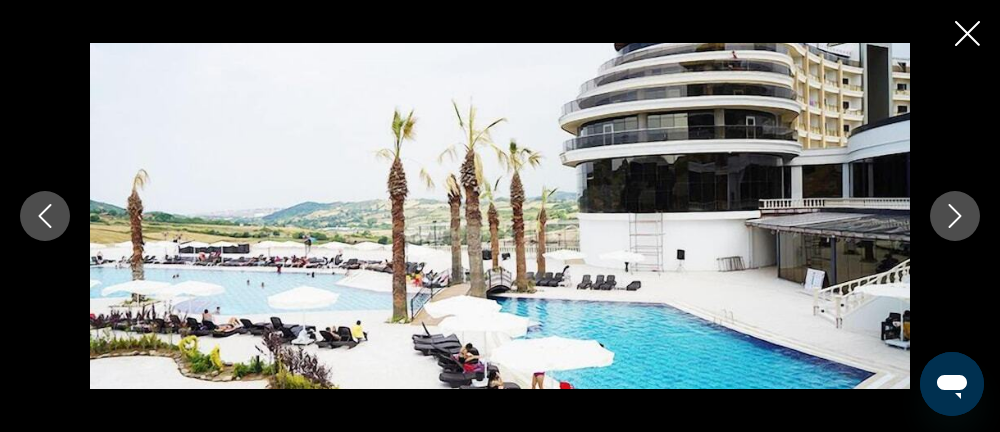 click 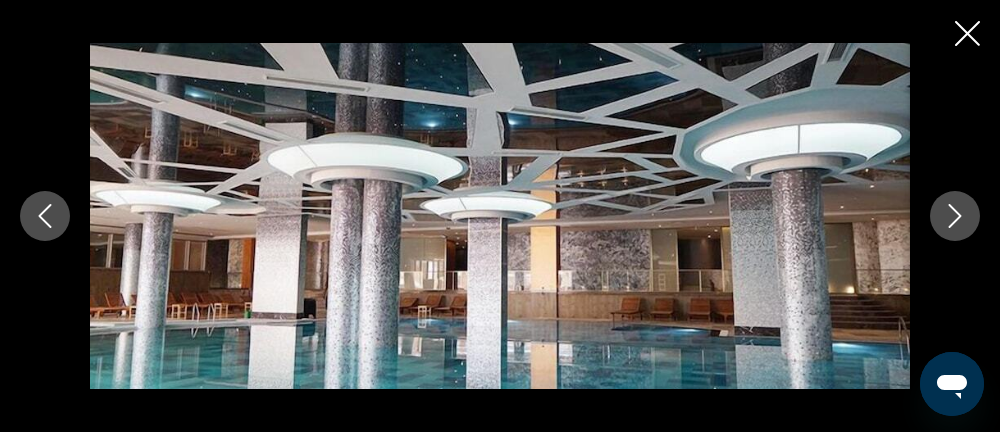 click 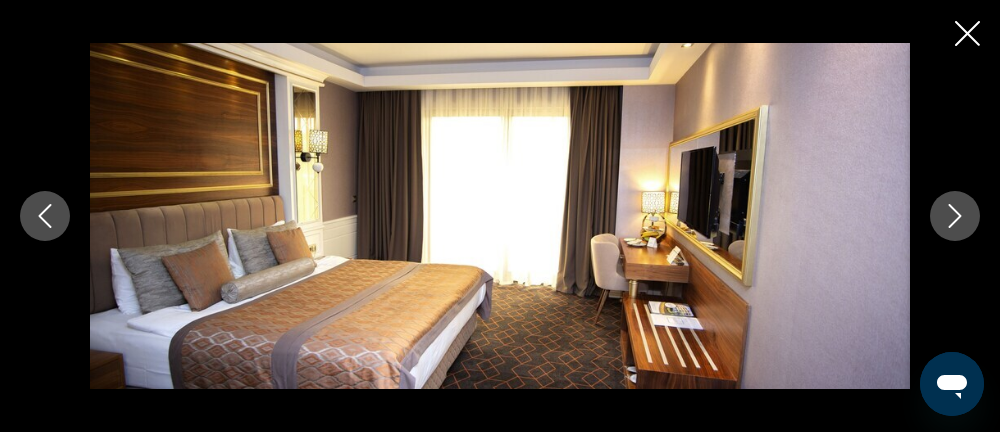 click 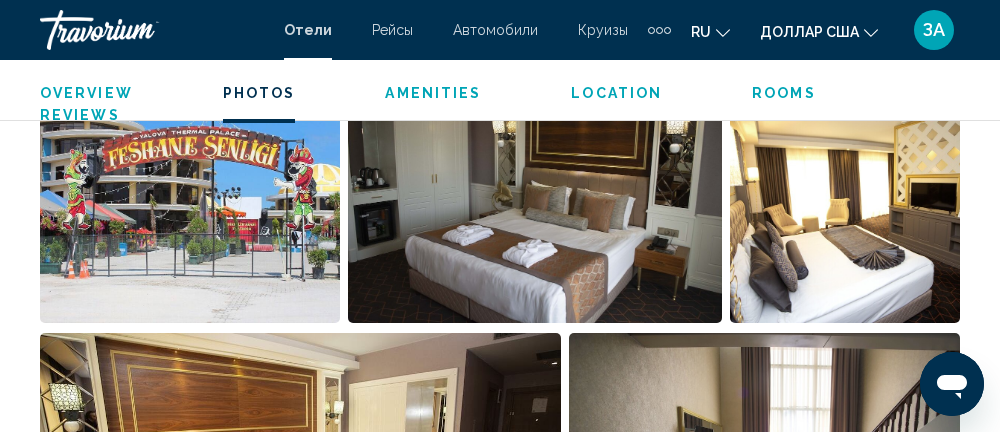 click on "Amenities" at bounding box center (433, 93) 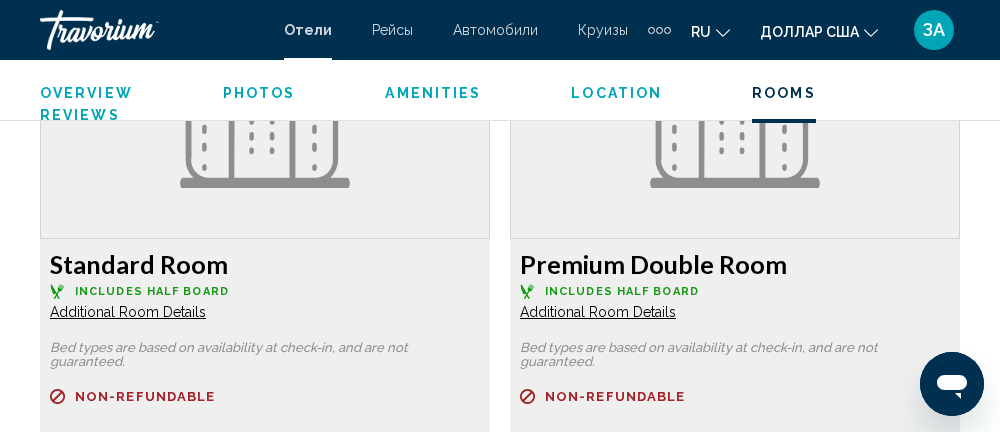 scroll, scrollTop: 3412, scrollLeft: 0, axis: vertical 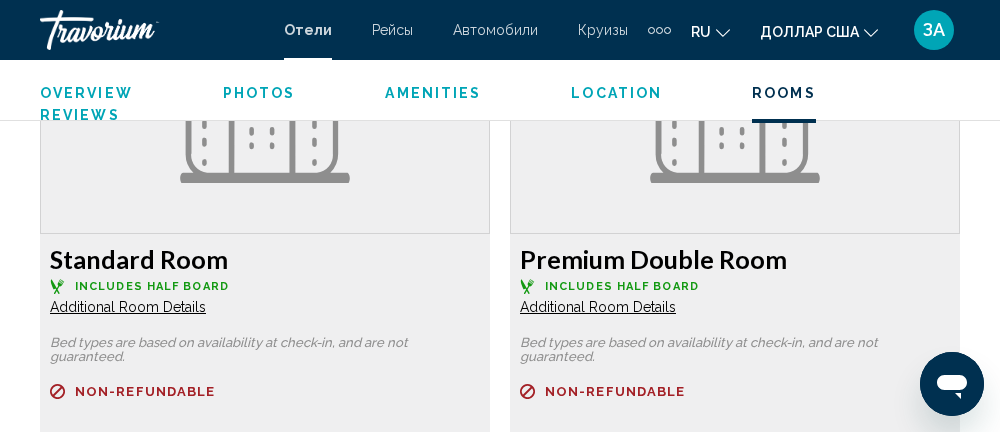 click on "Includes Half Board" at bounding box center (152, 286) 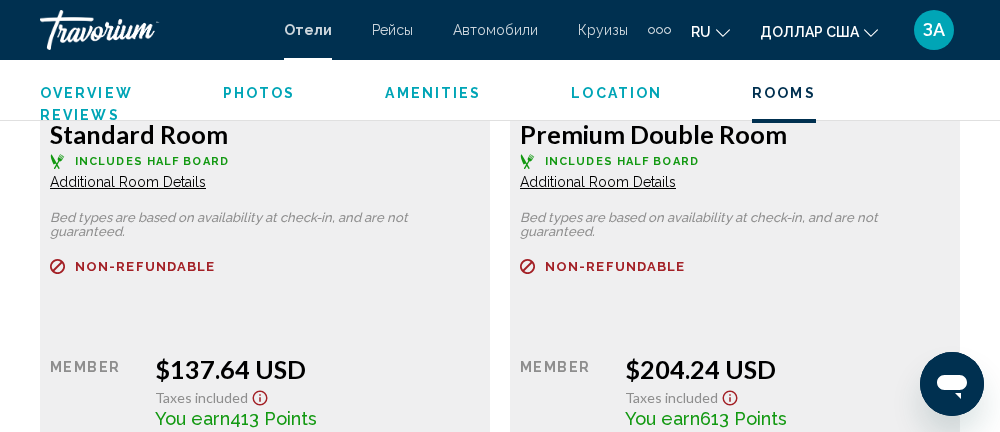 scroll, scrollTop: 3537, scrollLeft: 0, axis: vertical 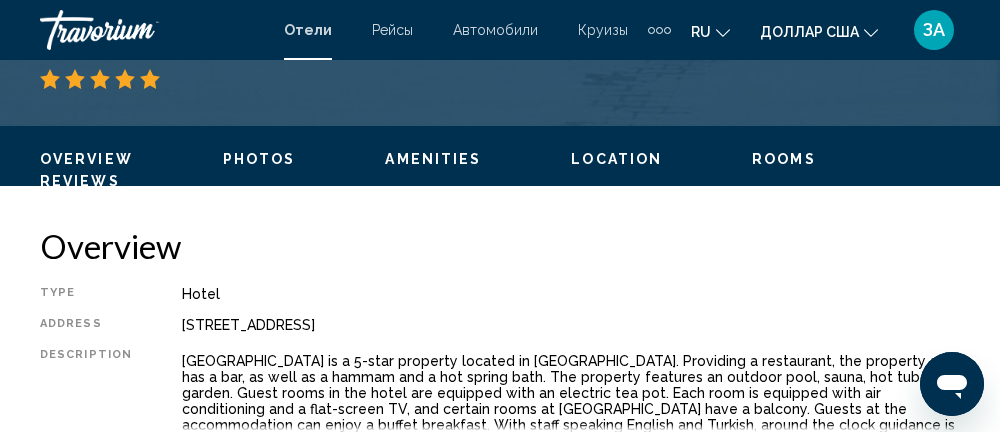 click on "Overview
Photos
Amenities
Location
Rooms
Reviews
Check Availability" 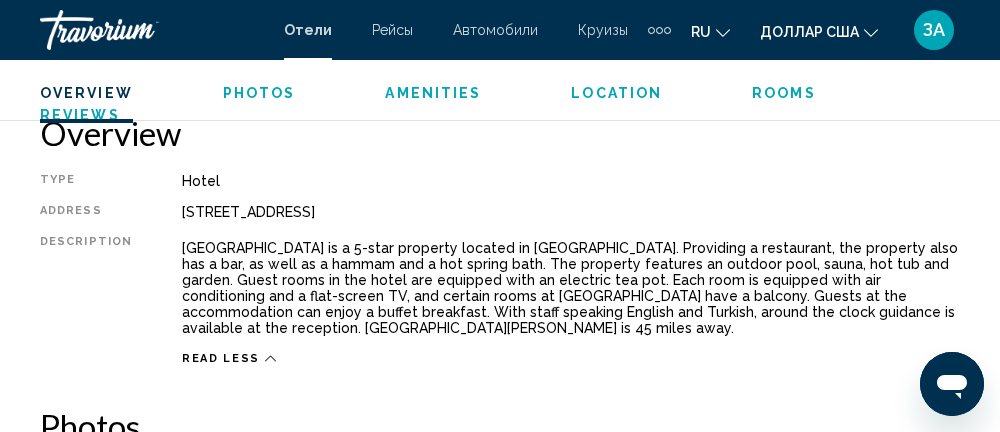 scroll, scrollTop: 999, scrollLeft: 0, axis: vertical 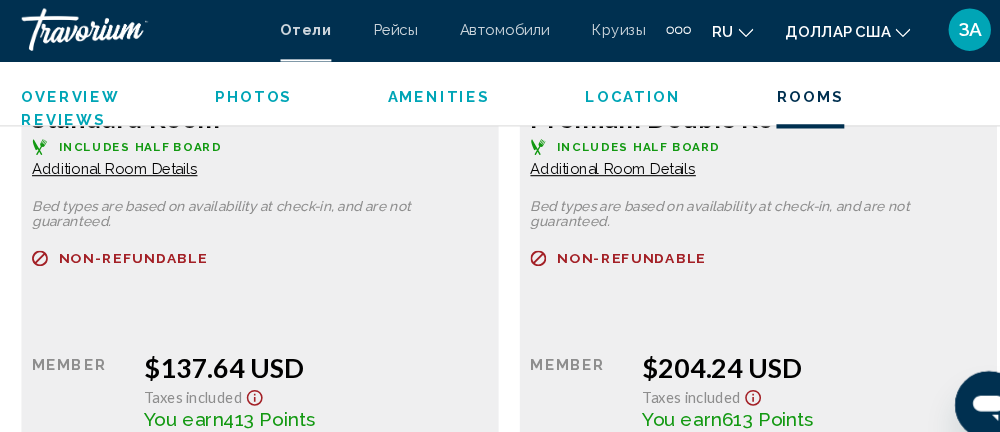 click on "Book now" at bounding box center [376, 442] 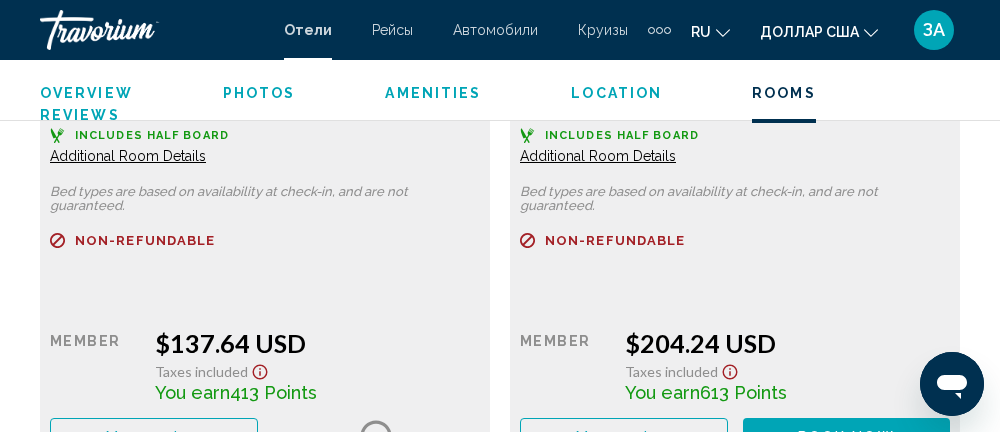 scroll, scrollTop: 3564, scrollLeft: 0, axis: vertical 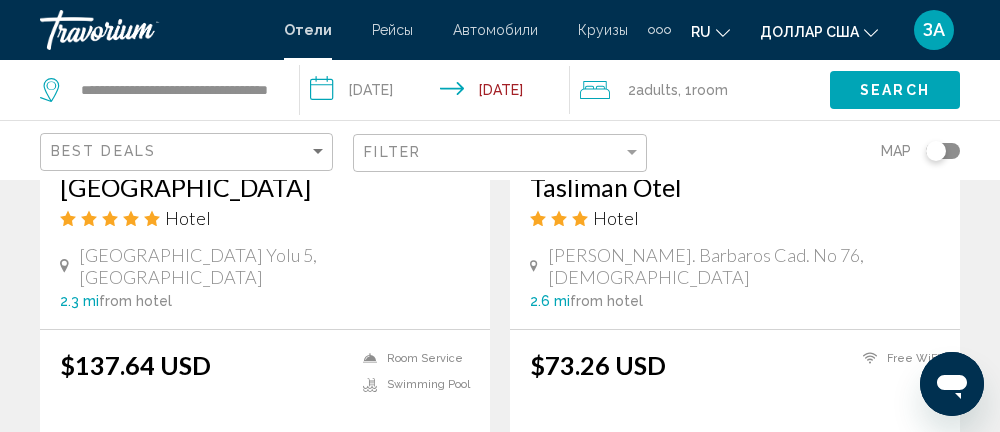 click on "Select Room" at bounding box center (734, 469) 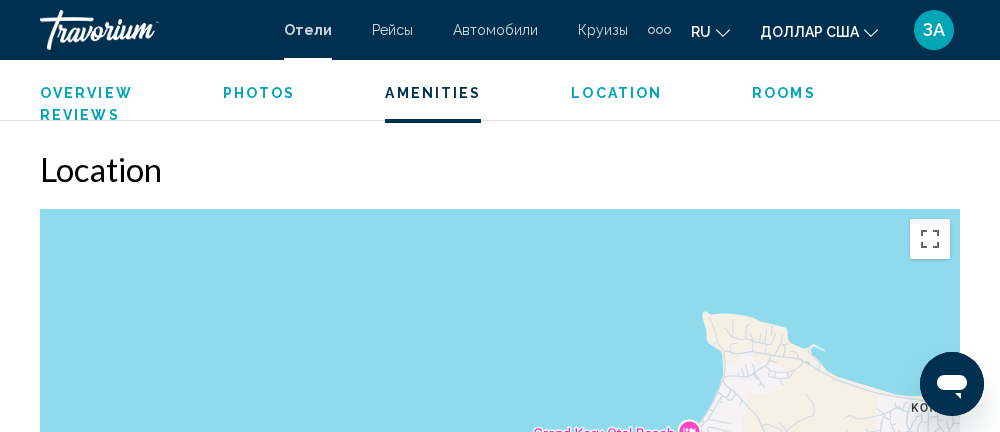 scroll, scrollTop: 2413, scrollLeft: 0, axis: vertical 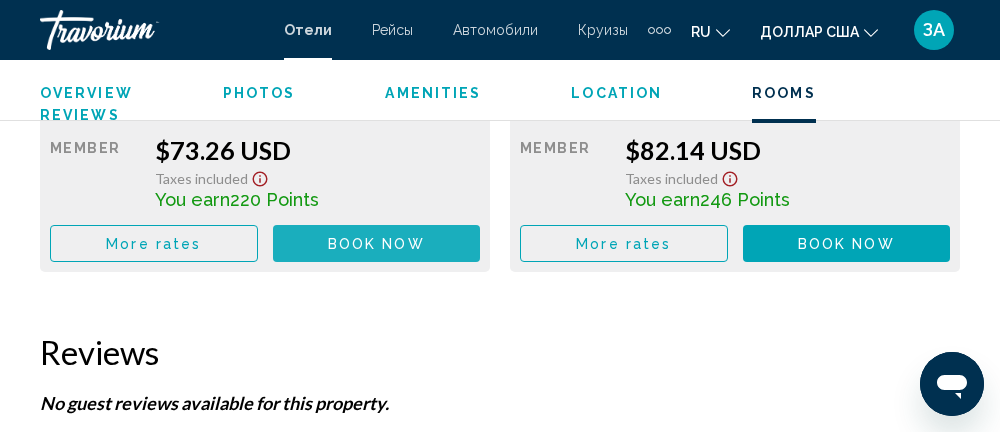 click on "Book now" at bounding box center [376, 244] 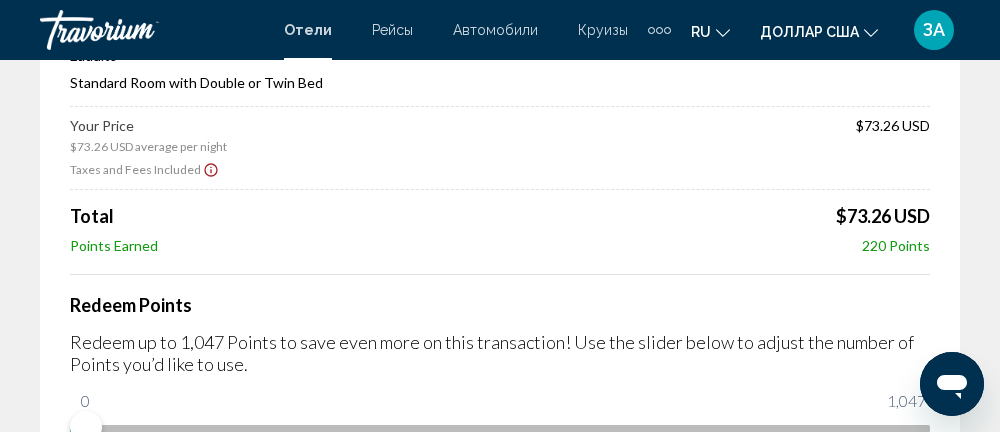 scroll, scrollTop: 248, scrollLeft: 0, axis: vertical 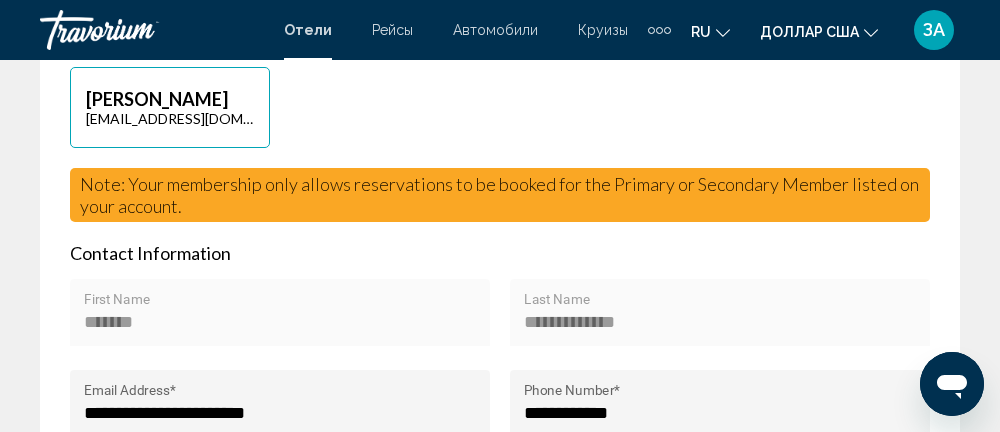 click on "[PERSON_NAME]" at bounding box center [170, 99] 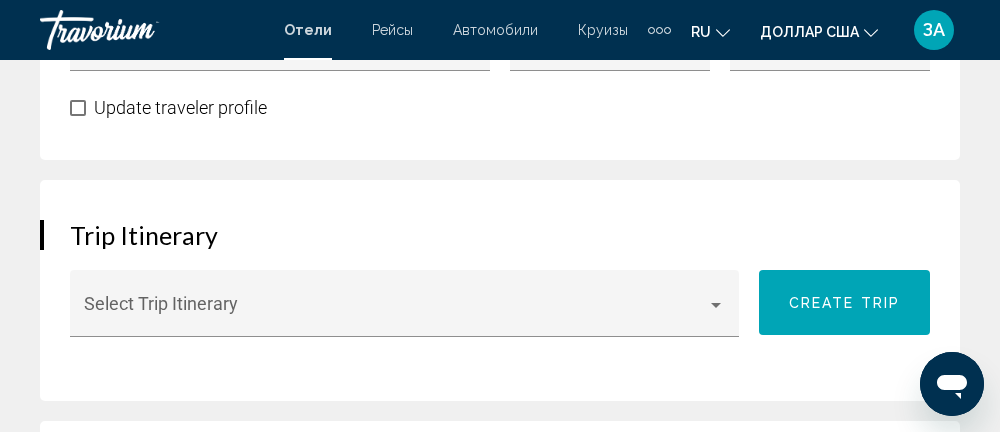 scroll, scrollTop: 1738, scrollLeft: 0, axis: vertical 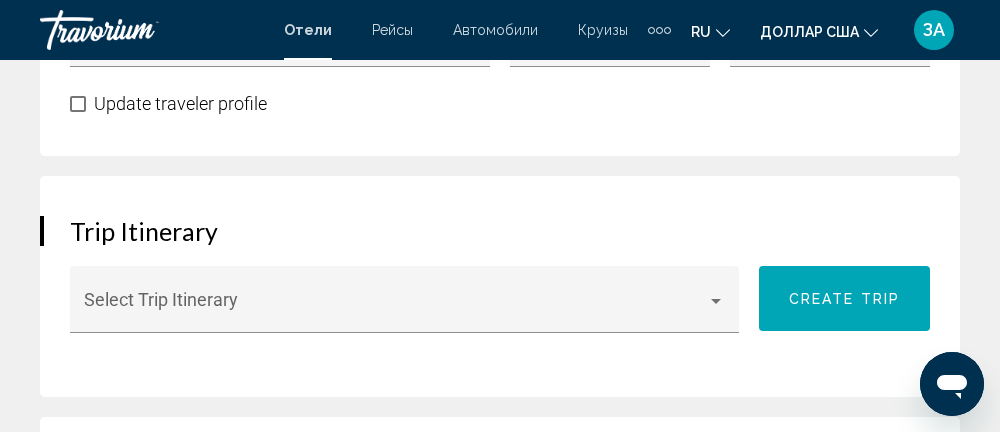click at bounding box center (716, 301) 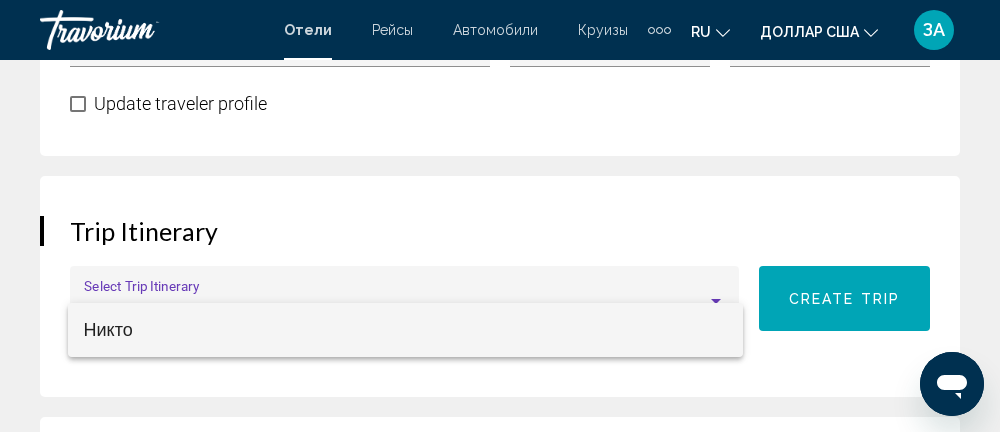 click at bounding box center [500, 216] 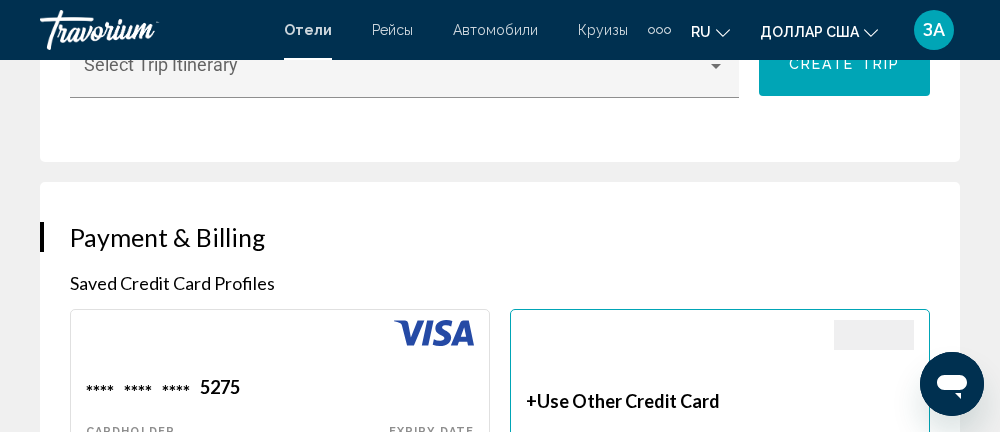 scroll, scrollTop: 1978, scrollLeft: 0, axis: vertical 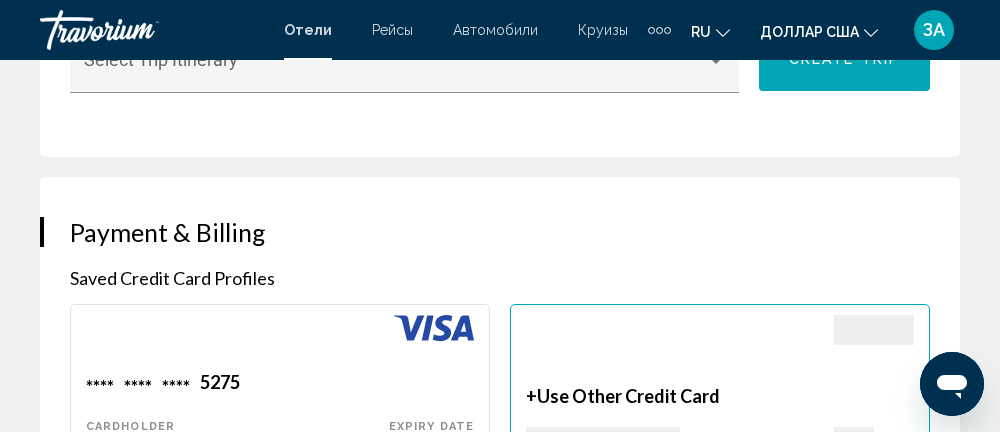click on "**** **** **** 5275 Cardholder Welcome To HALYk Bank" at bounding box center (237, 410) 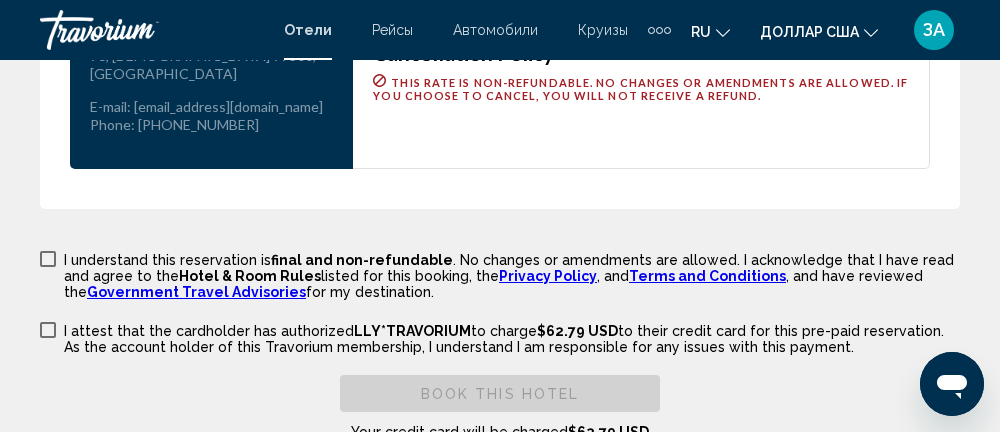 scroll, scrollTop: 3462, scrollLeft: 0, axis: vertical 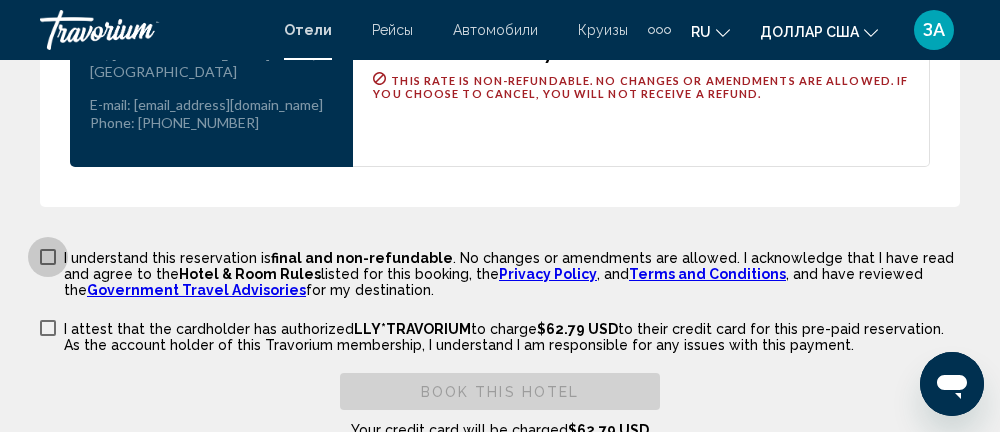 click on "Hotel Booking Price Summary Tasliman Otel  [DATE] - [DATE] -  1  Night Nights 2  Adult Adults , 0  Child Children  ( ages   )   Standard Room with Double or Twin Bed   Your Price  $73.26 USD average per night  $73.26 USD  Taxes and Fees Included
Points Applied 1,047  Points Total  $62.79 USD   Points Earned  188  Points  Redeem  Points Redeem up to 1,047  Points to save even more on this transaction! Use the slider below to adjust the number of Points you’d like to use. 0 1,047 1,047
Cinarcik, , Turkey Tasliman Otel
Check-in [DATE]
Check-out [DATE] 1  Night Nights
2" at bounding box center [500, -1461] 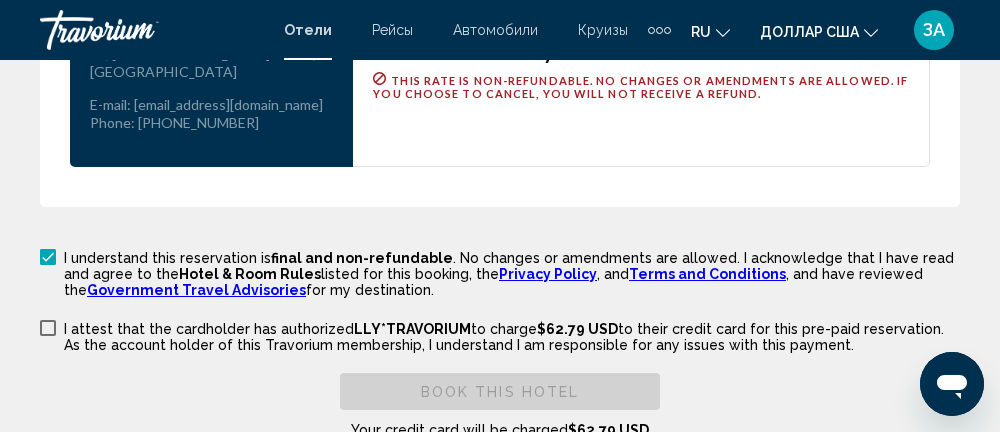 click at bounding box center [48, 328] 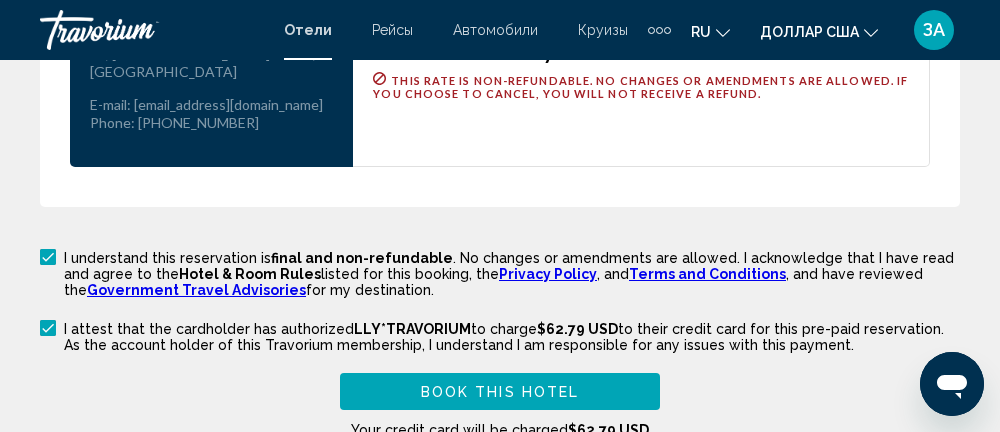 click on "Book this hotel" at bounding box center (500, 391) 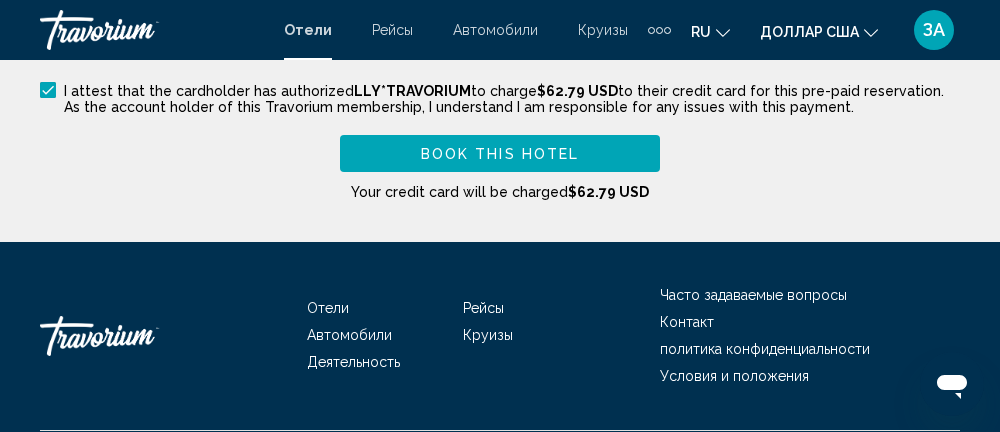 scroll, scrollTop: 3751, scrollLeft: 0, axis: vertical 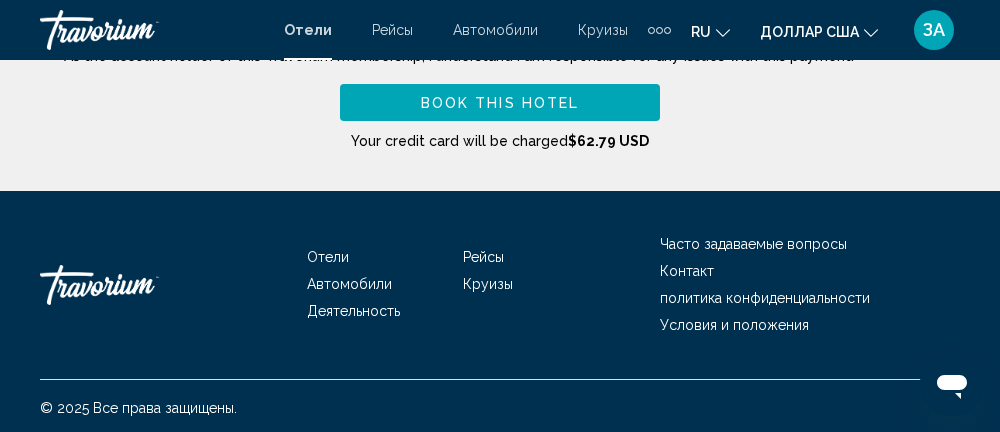 type on "****" 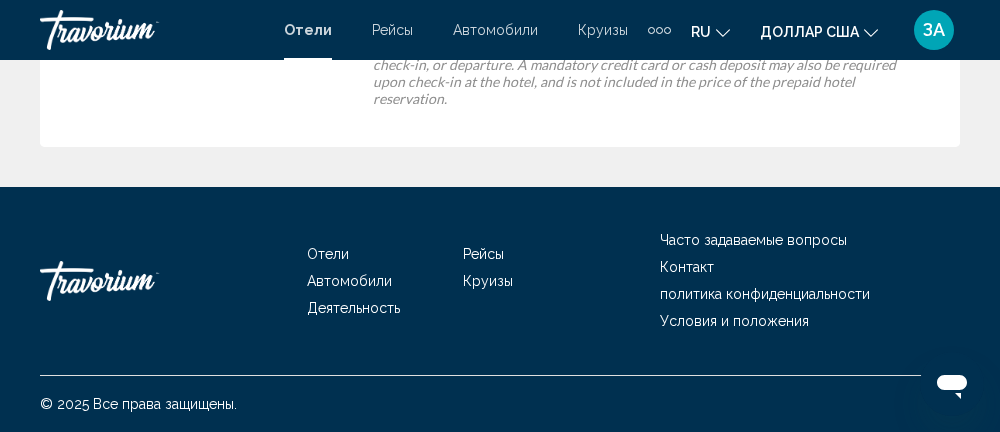 scroll, scrollTop: 0, scrollLeft: 0, axis: both 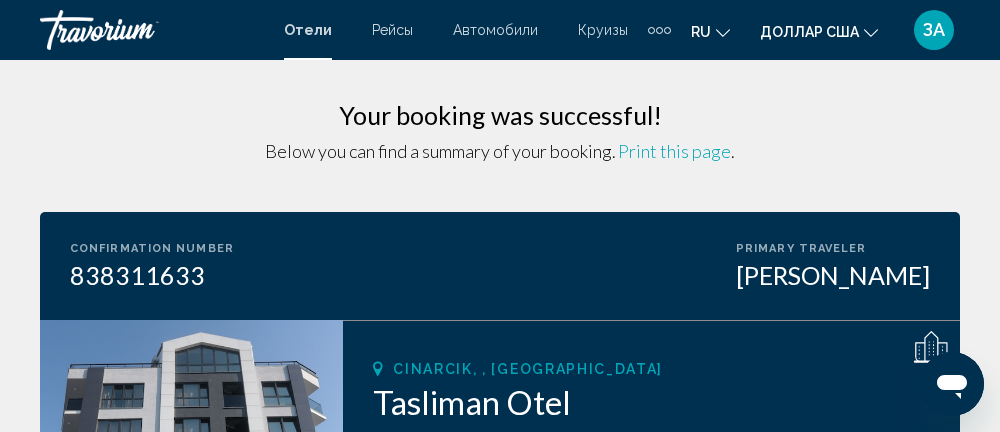 click on "Print this page" at bounding box center [674, 151] 